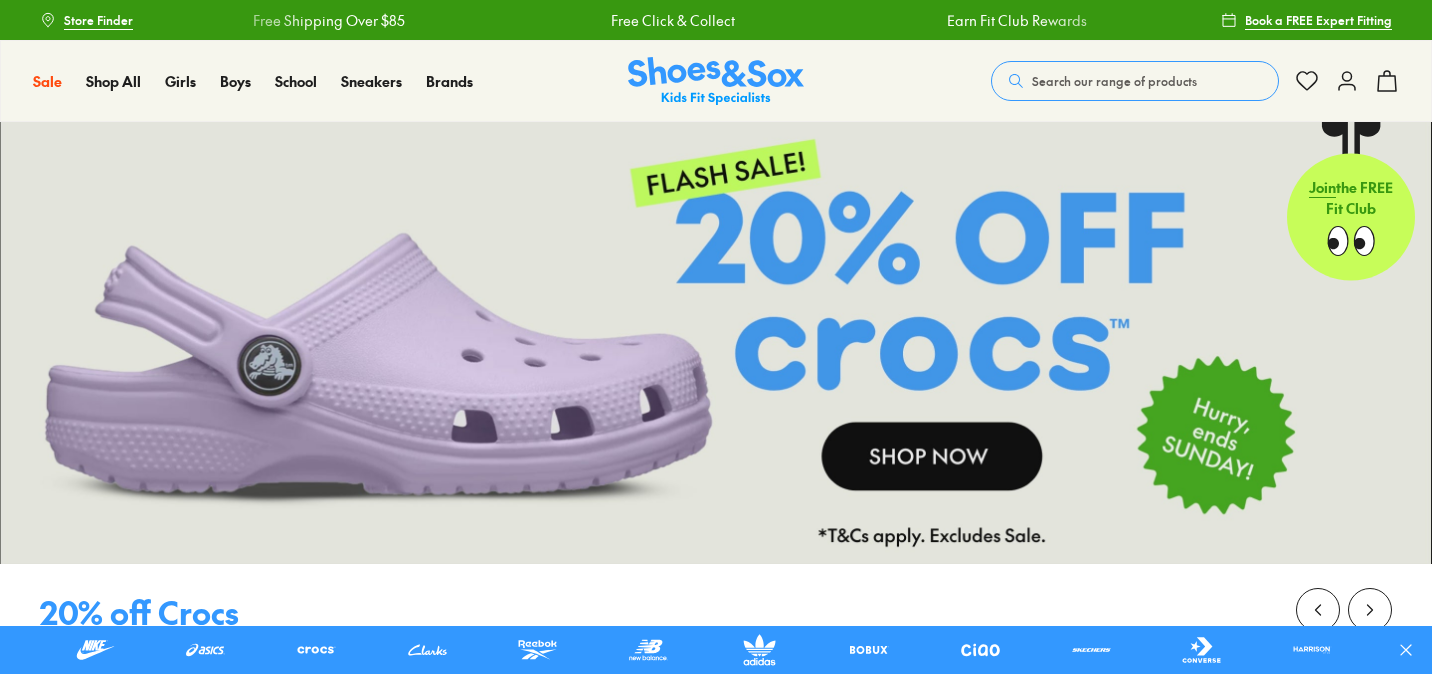 scroll, scrollTop: 0, scrollLeft: 0, axis: both 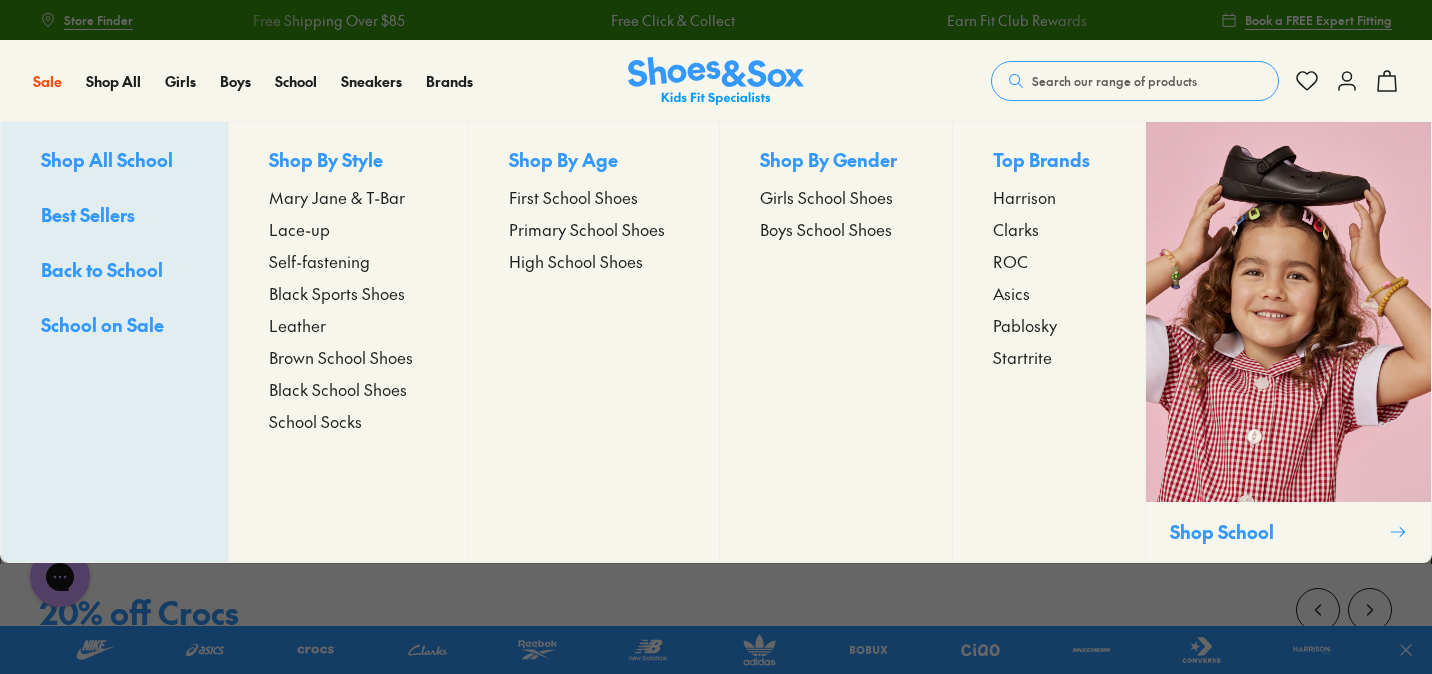 click on "Black School Shoes" at bounding box center [338, 389] 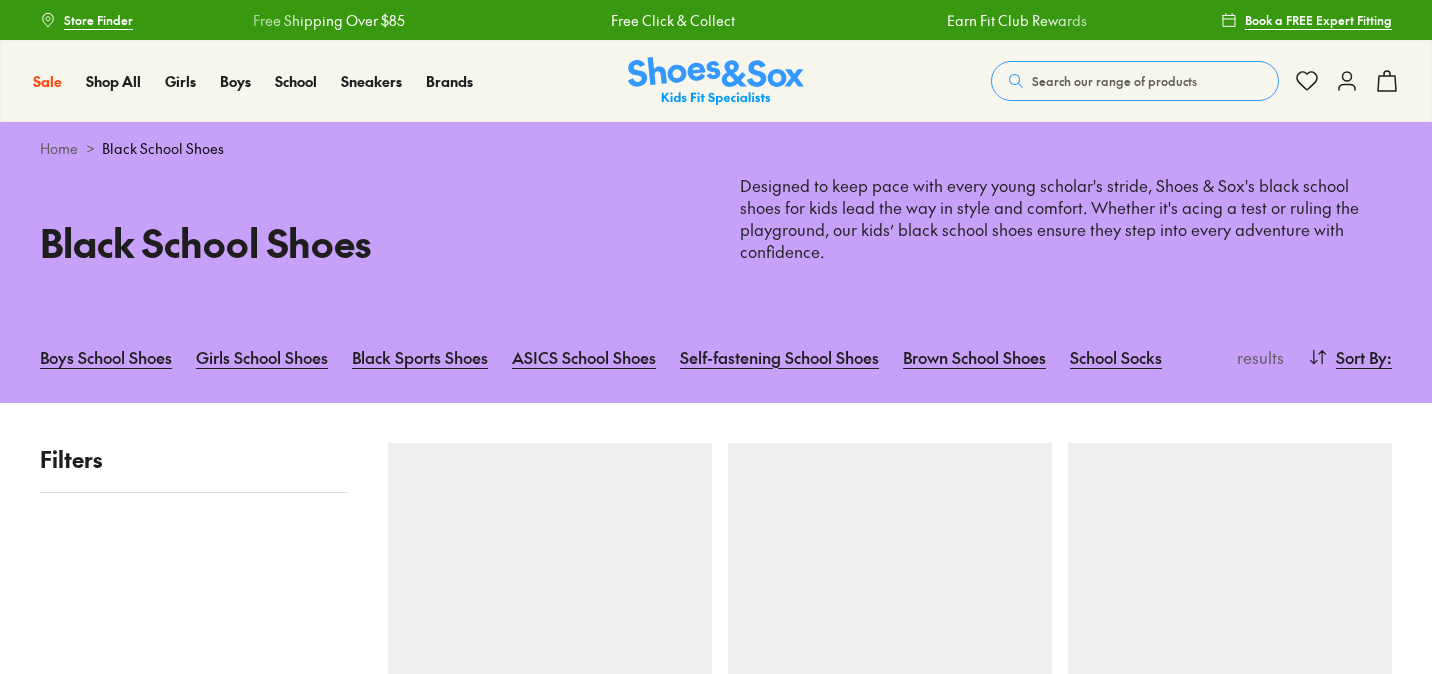 scroll, scrollTop: 0, scrollLeft: 0, axis: both 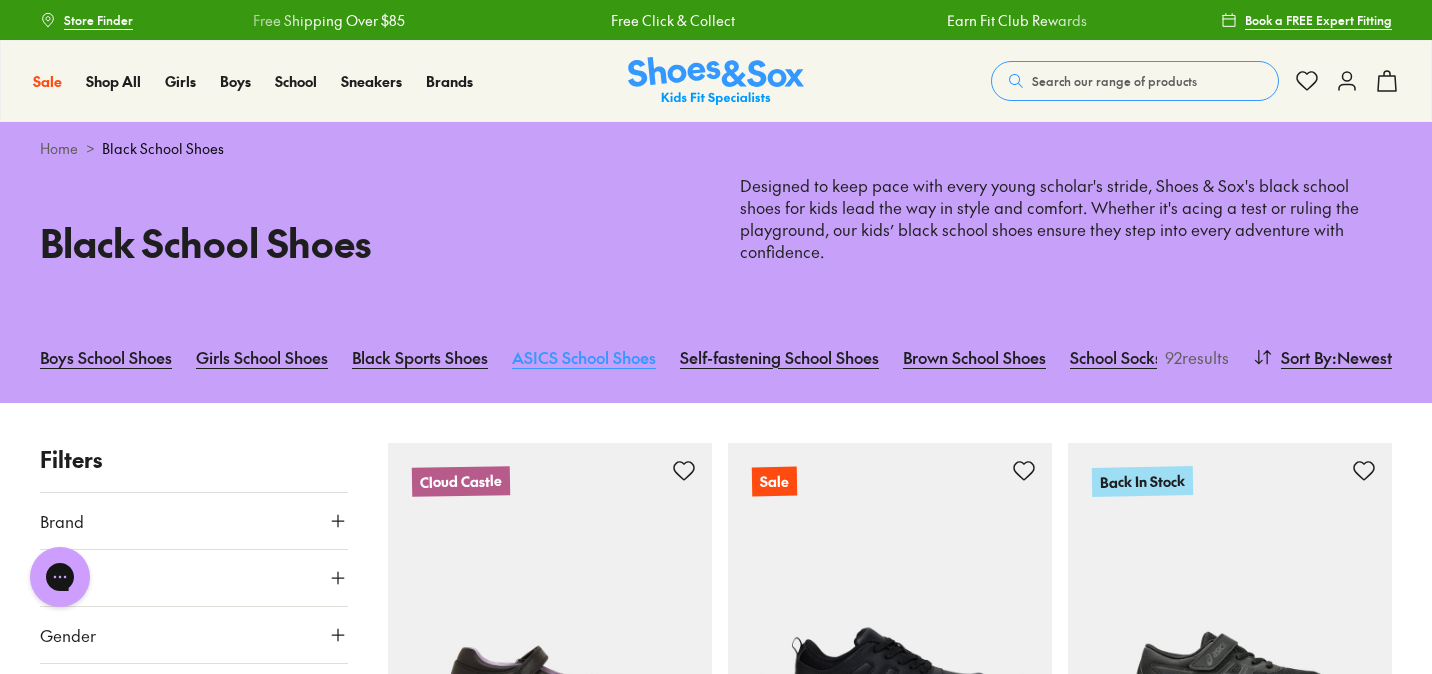 click on "ASICS School Shoes" at bounding box center [584, 357] 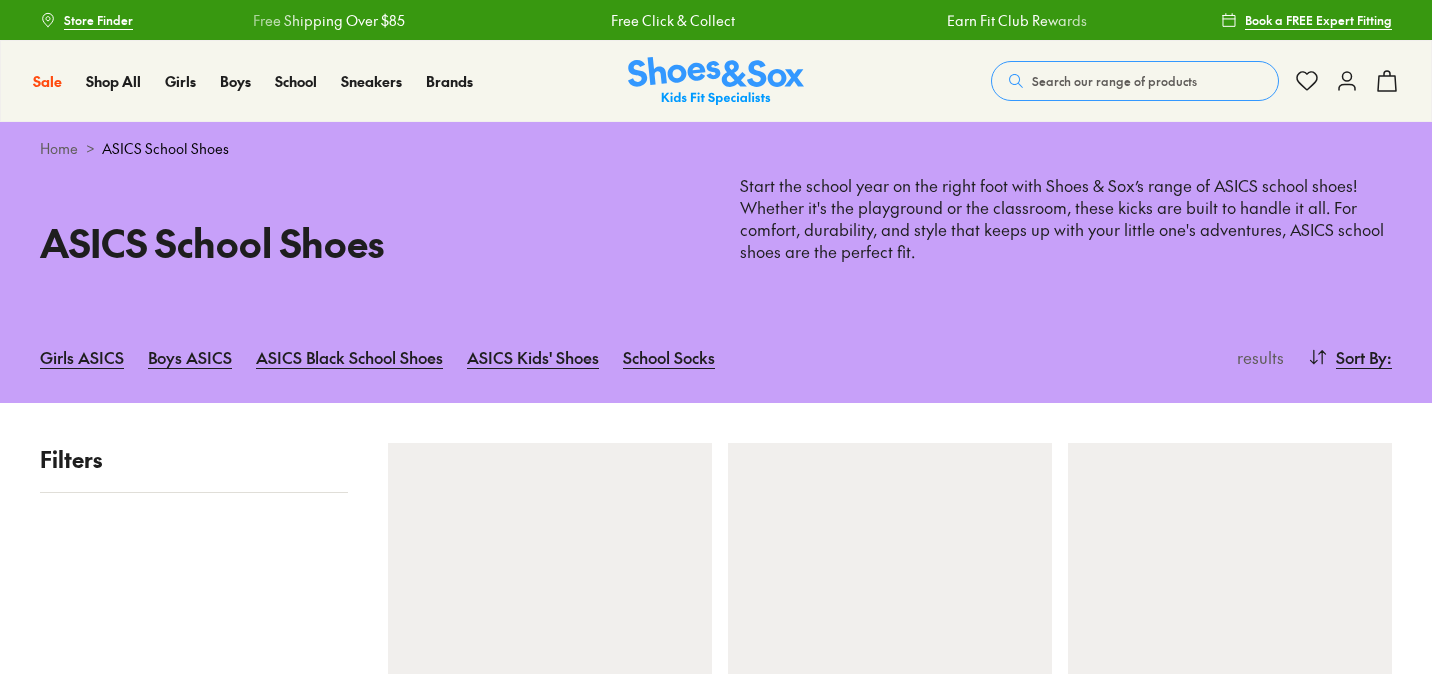scroll, scrollTop: 0, scrollLeft: 0, axis: both 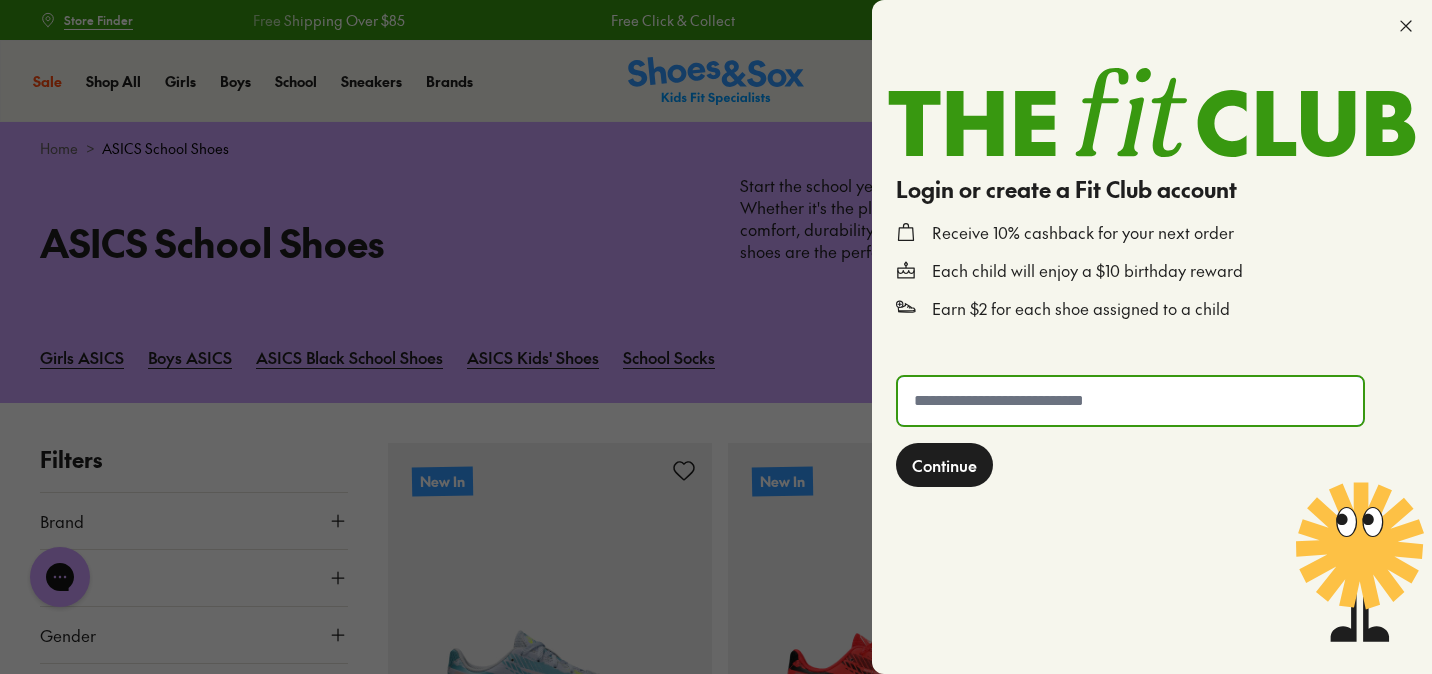 click 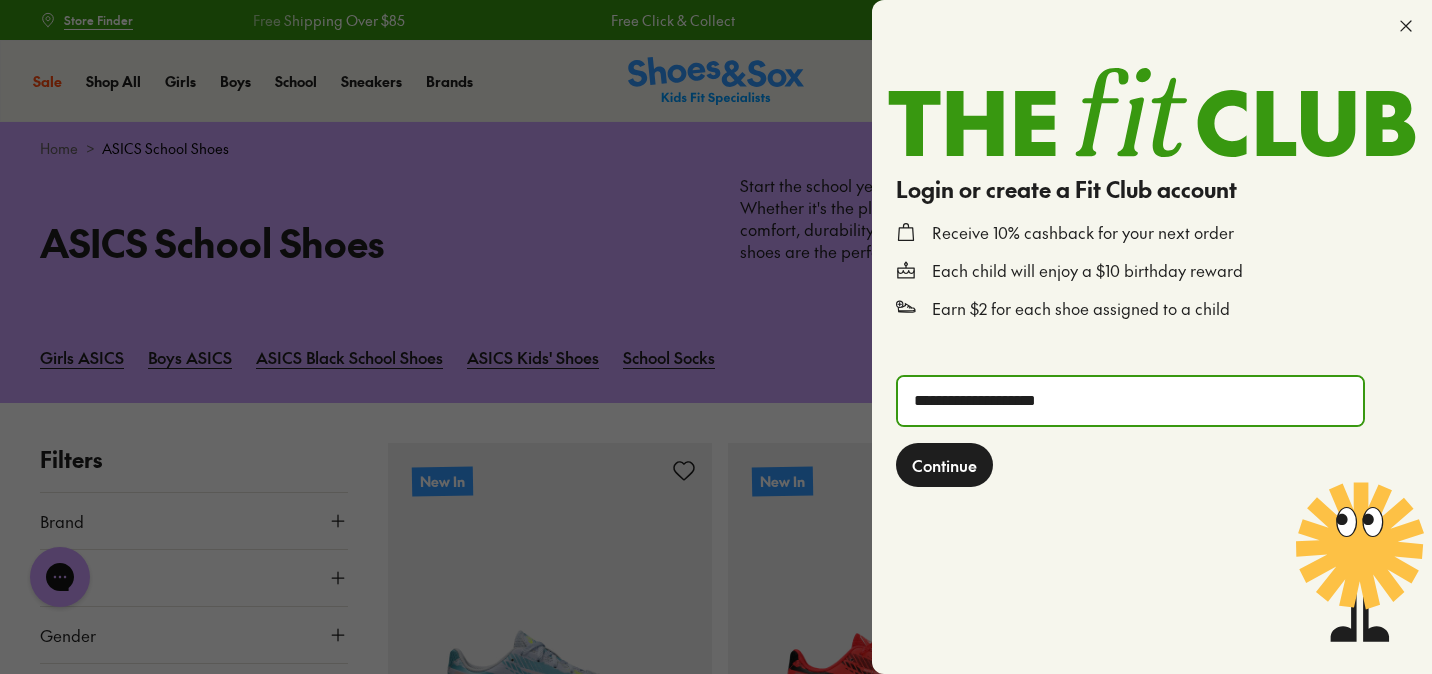 click on "Continue" 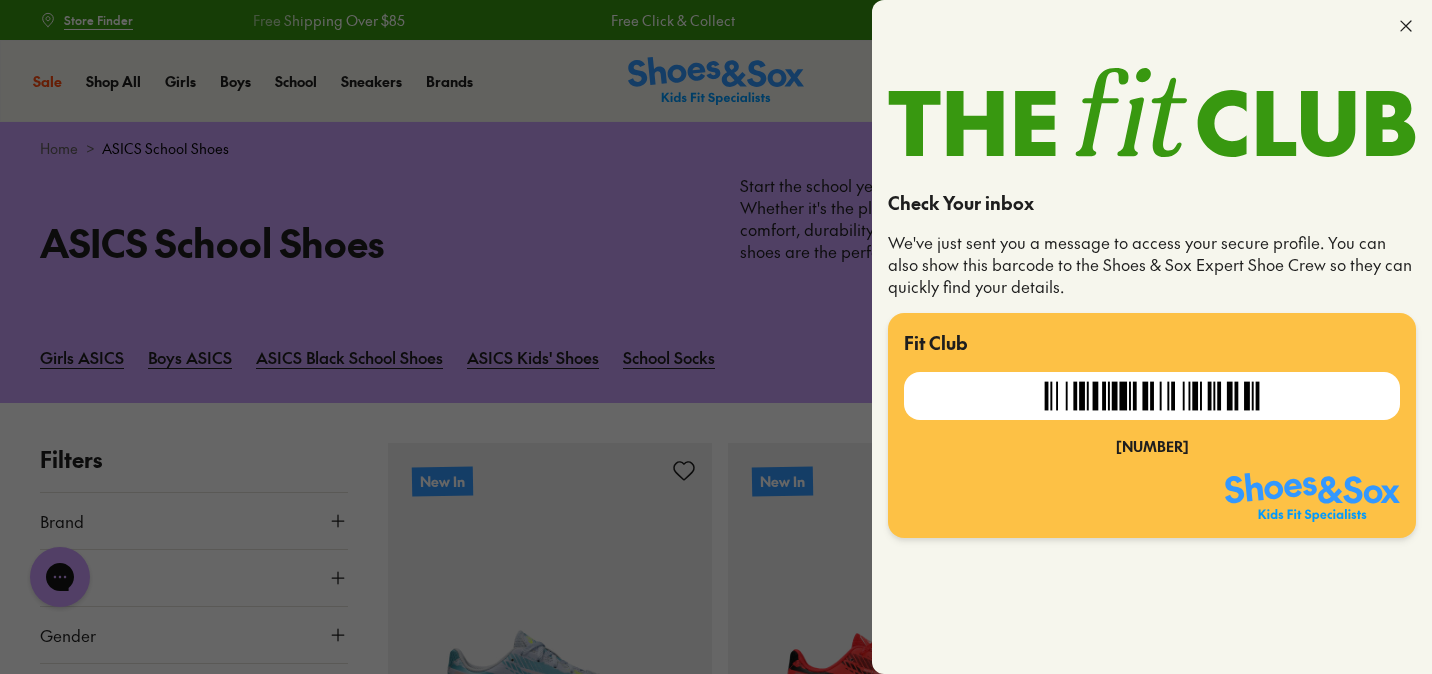 click 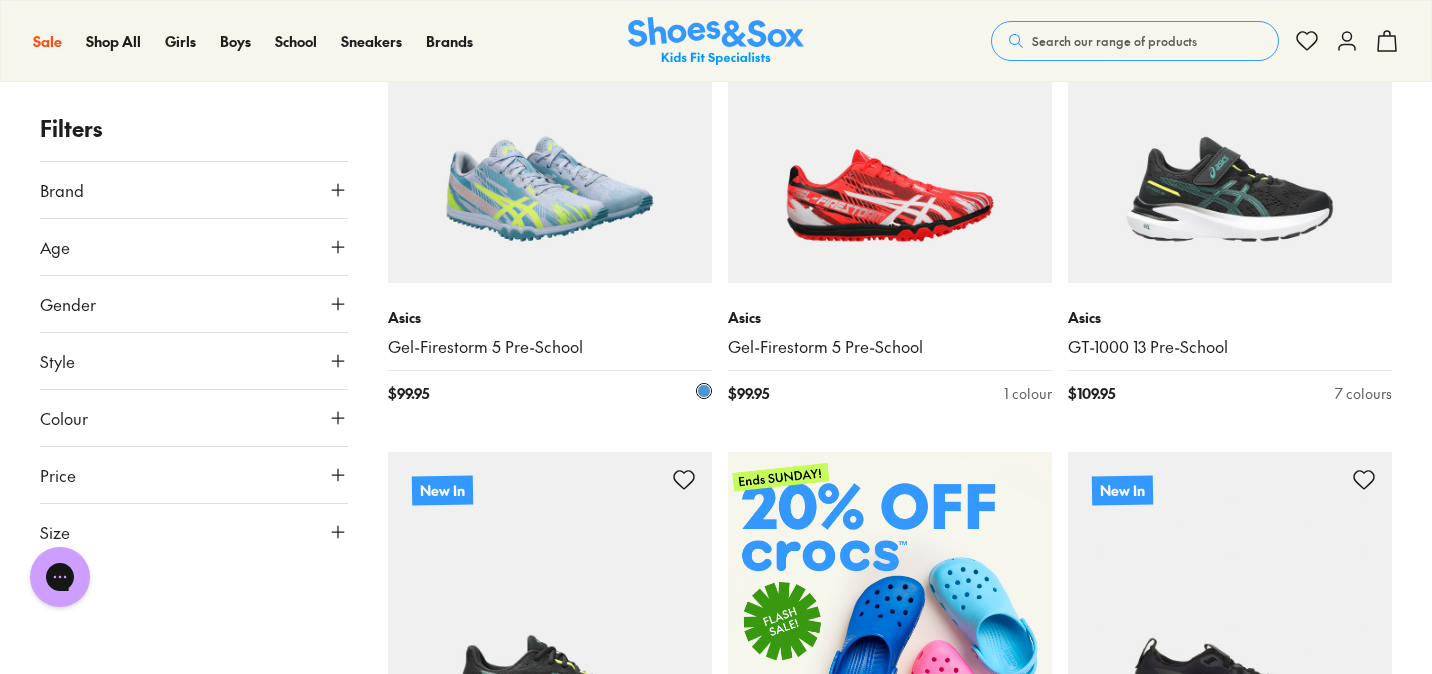 scroll, scrollTop: 478, scrollLeft: 0, axis: vertical 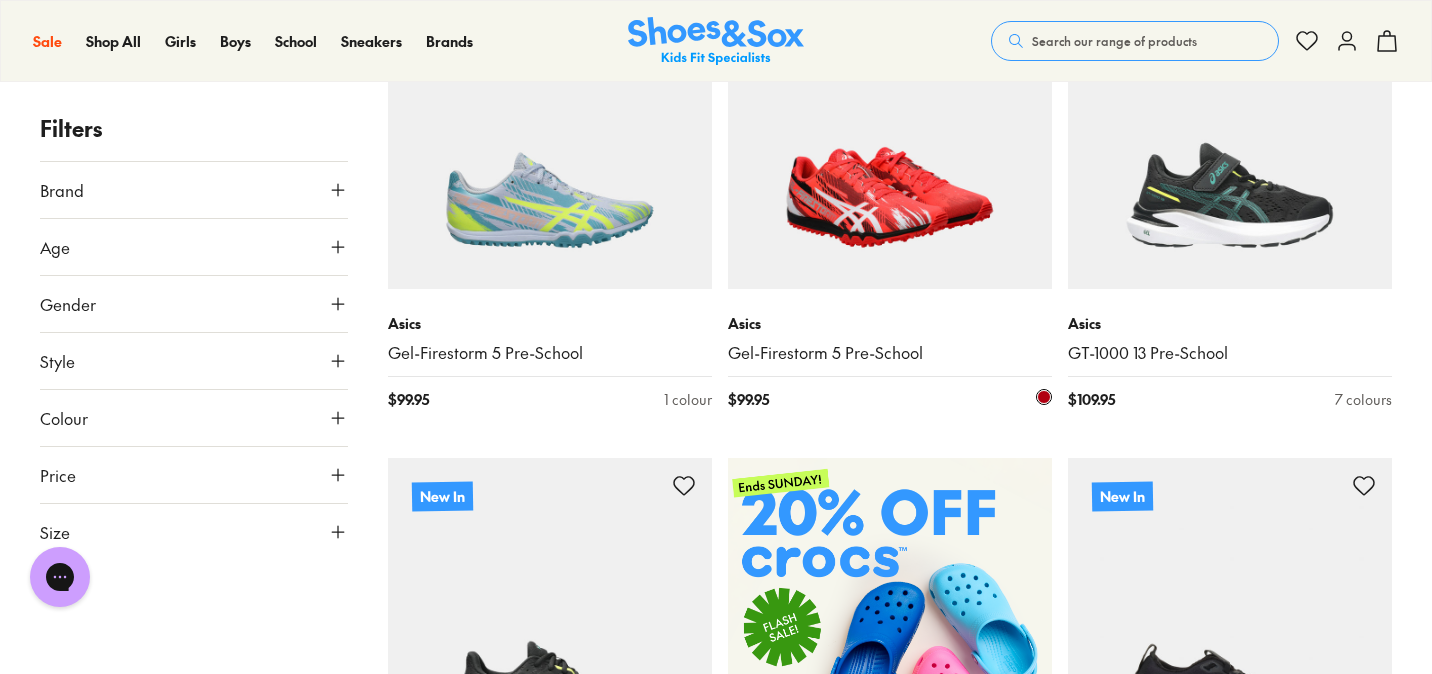 click at bounding box center (890, 127) 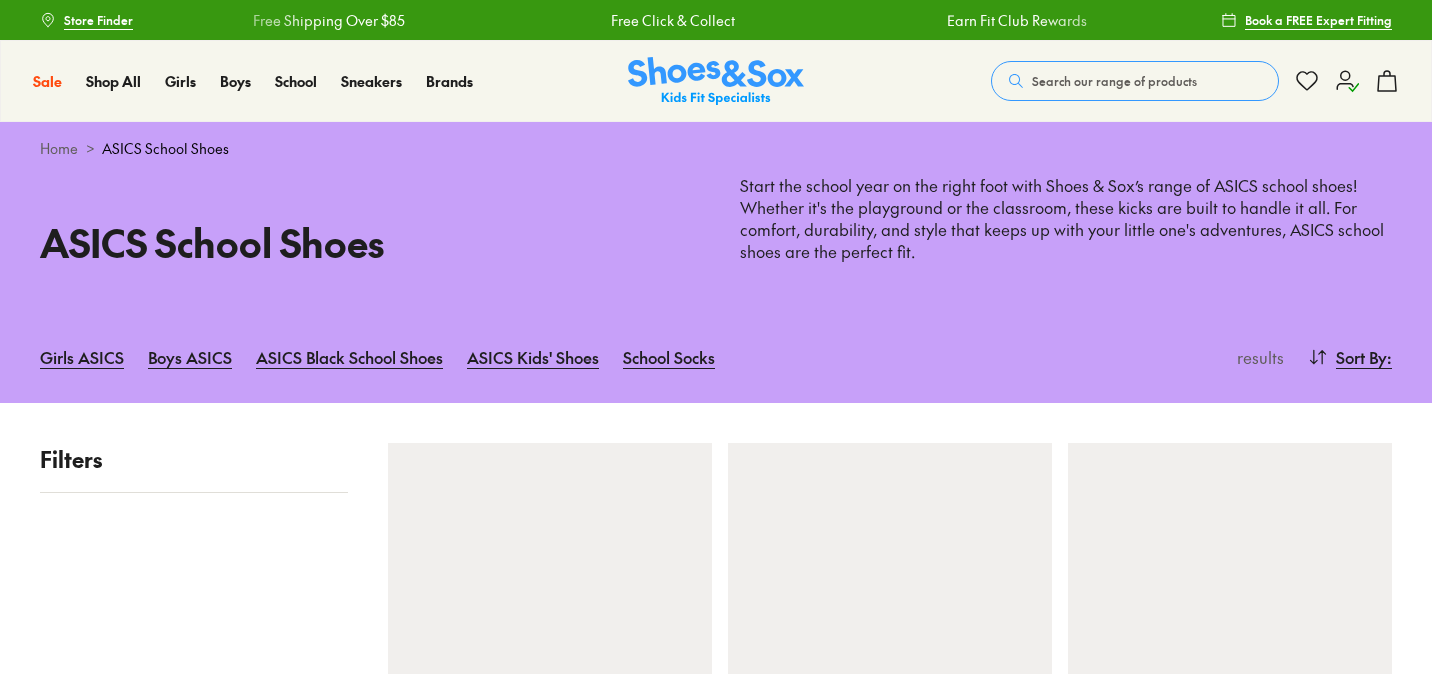 scroll, scrollTop: 0, scrollLeft: 0, axis: both 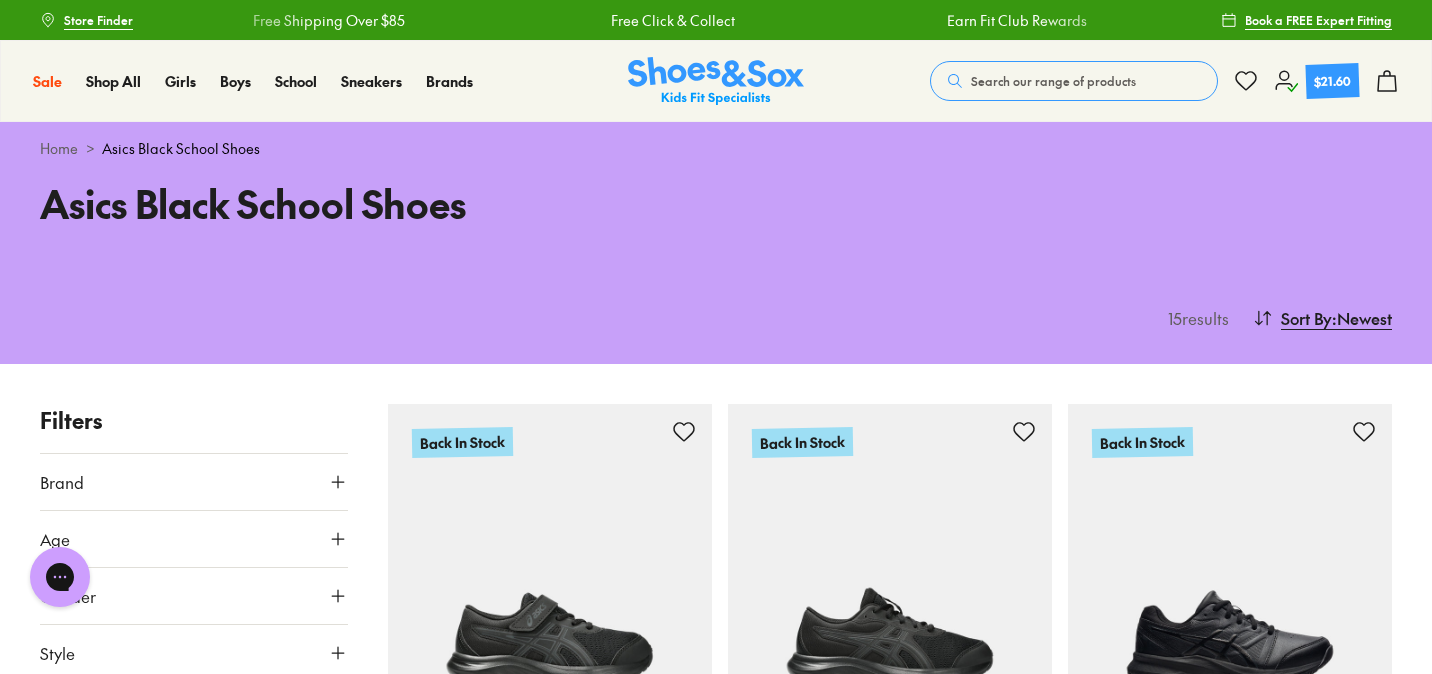 click 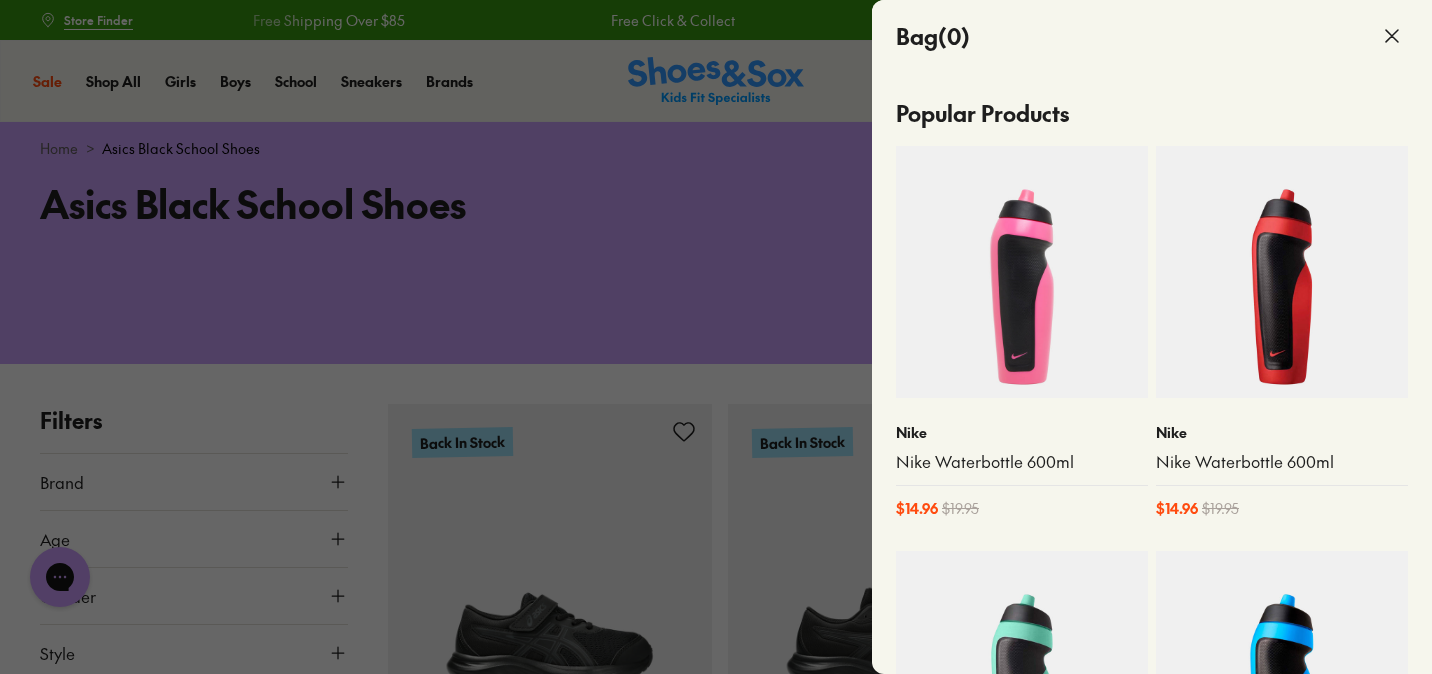 scroll, scrollTop: 0, scrollLeft: 0, axis: both 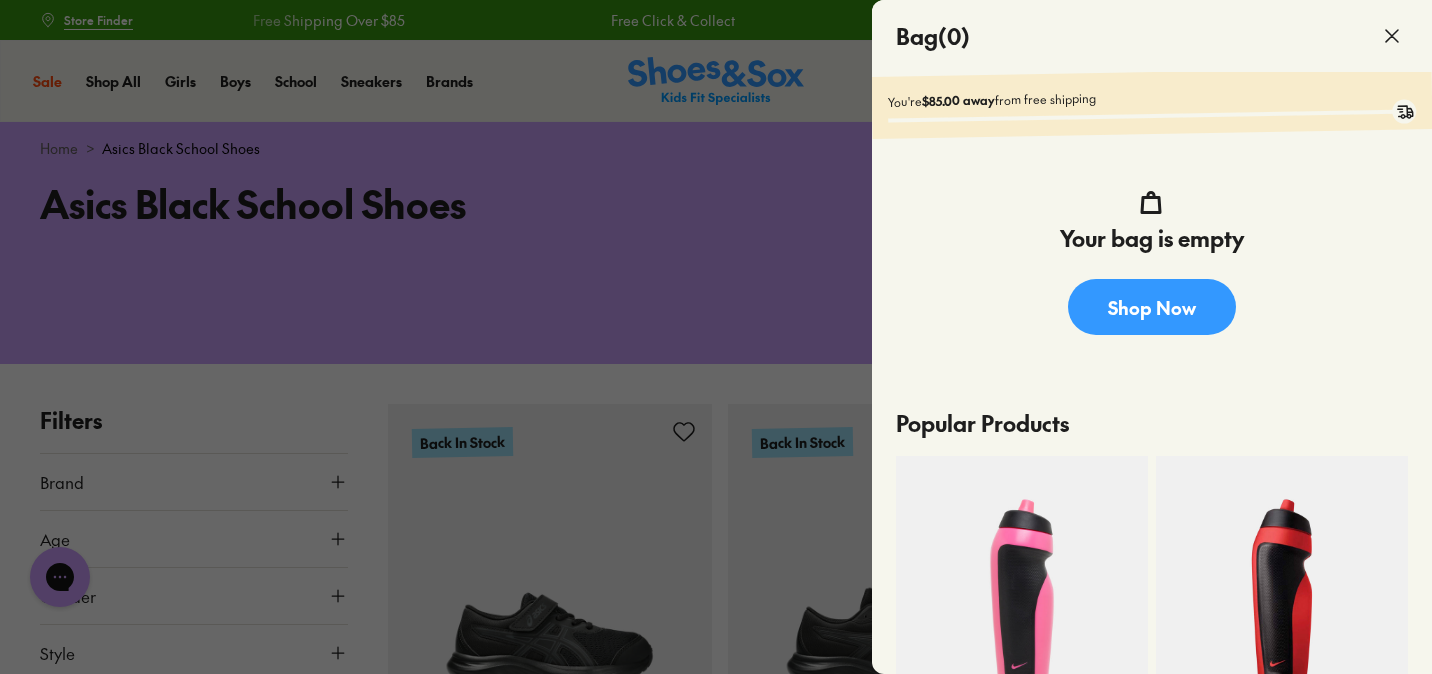 click 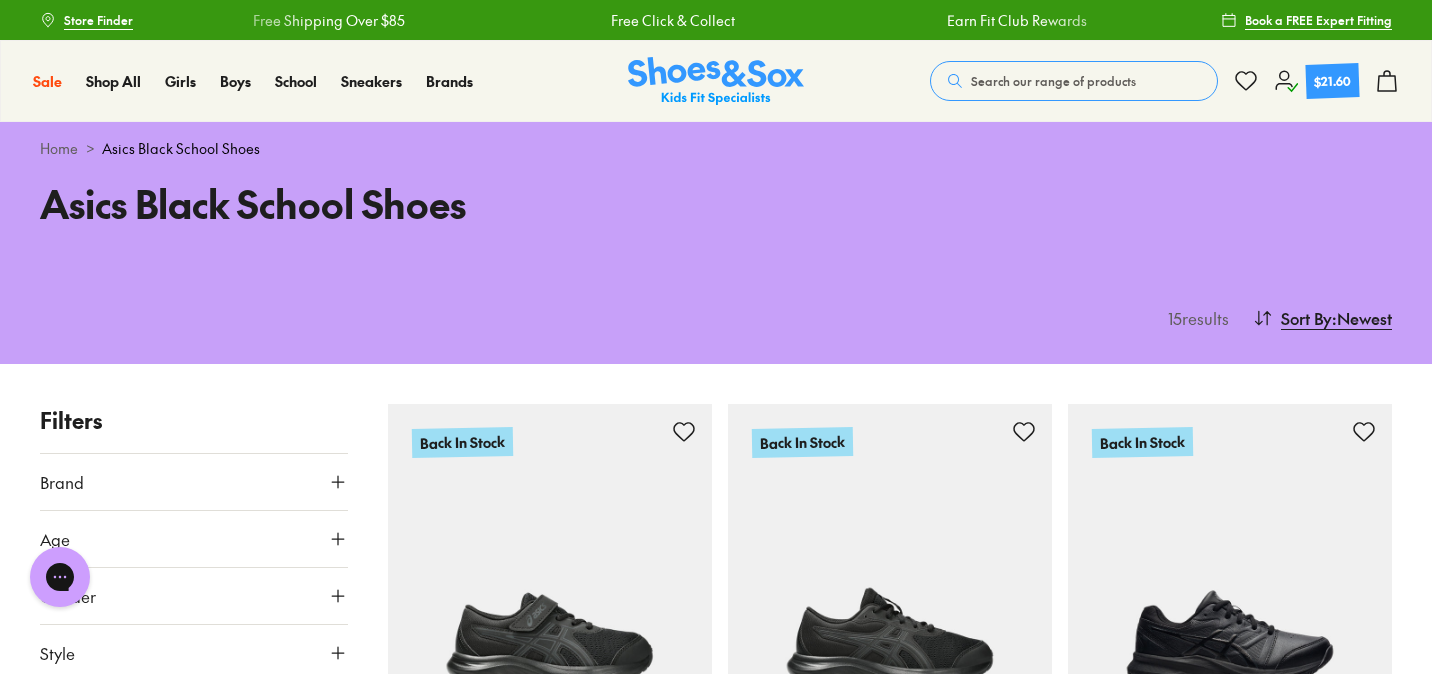 click 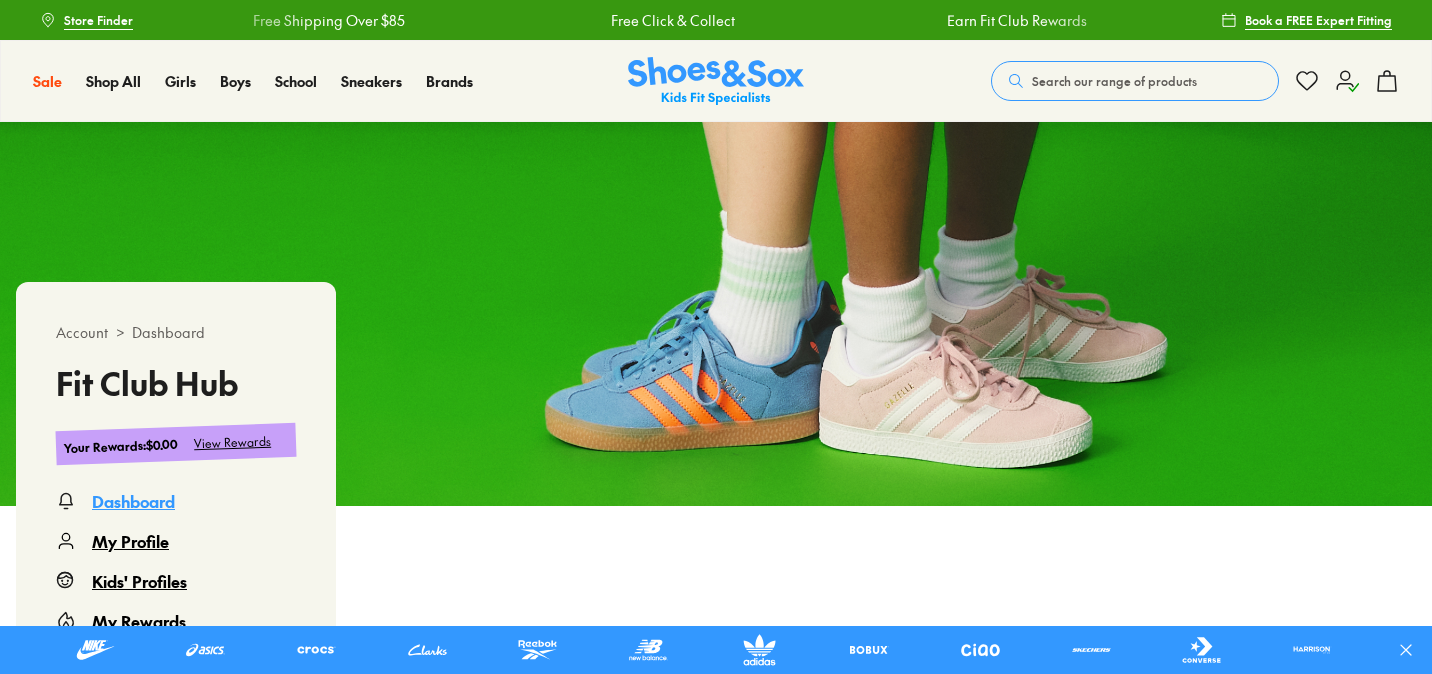 scroll, scrollTop: 0, scrollLeft: 0, axis: both 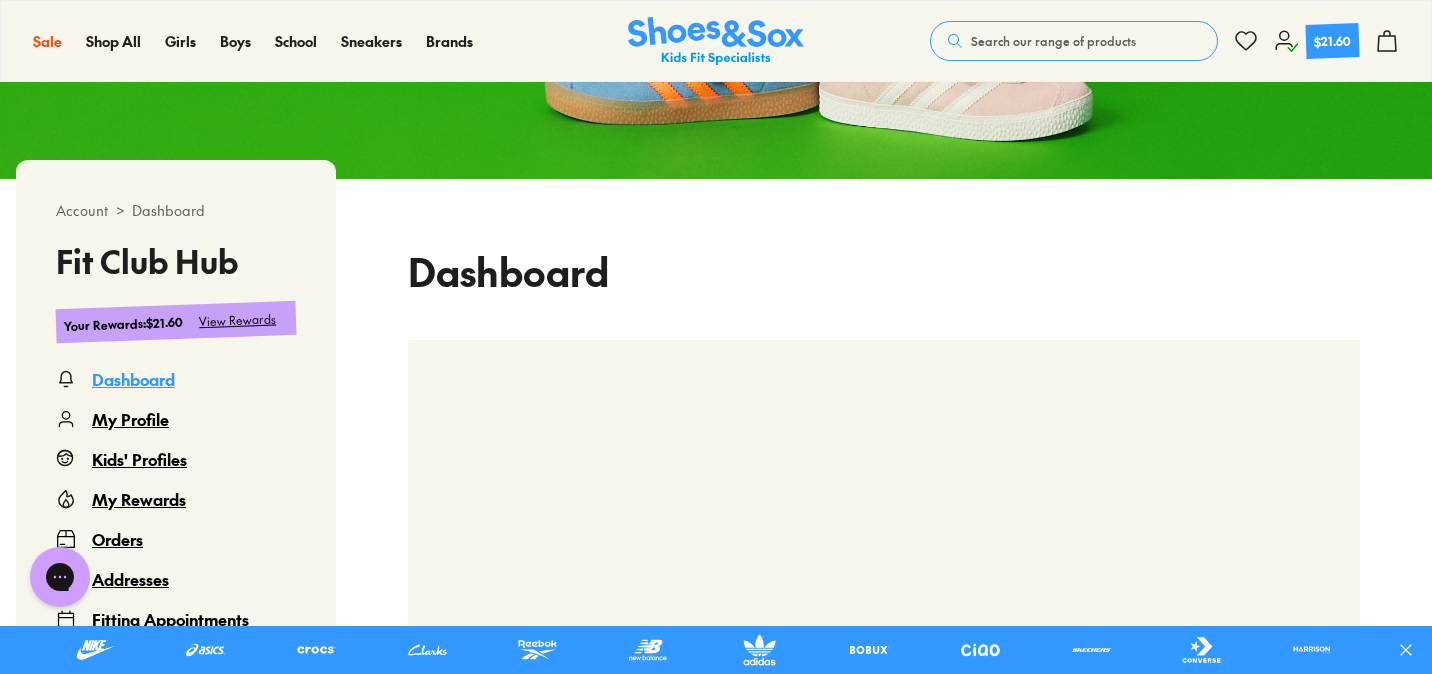 click on "Orders" at bounding box center [117, 539] 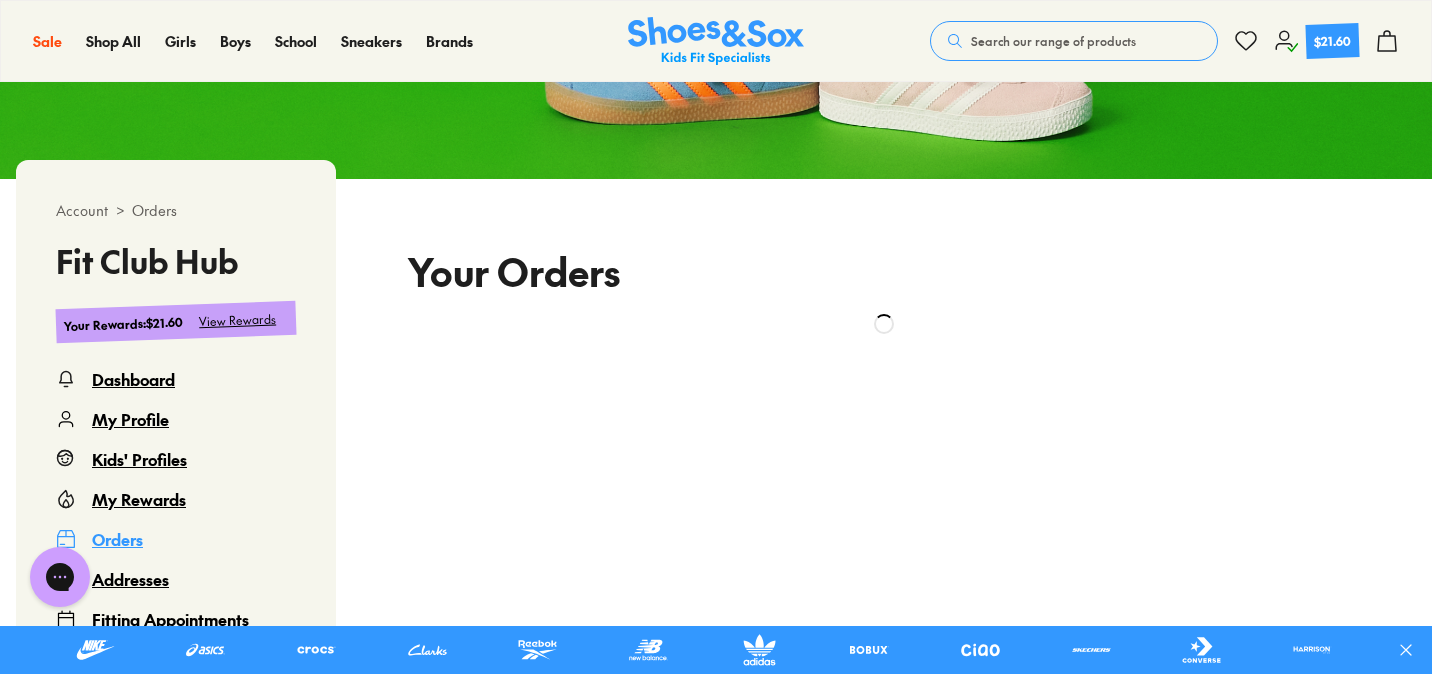 scroll, scrollTop: 122, scrollLeft: 0, axis: vertical 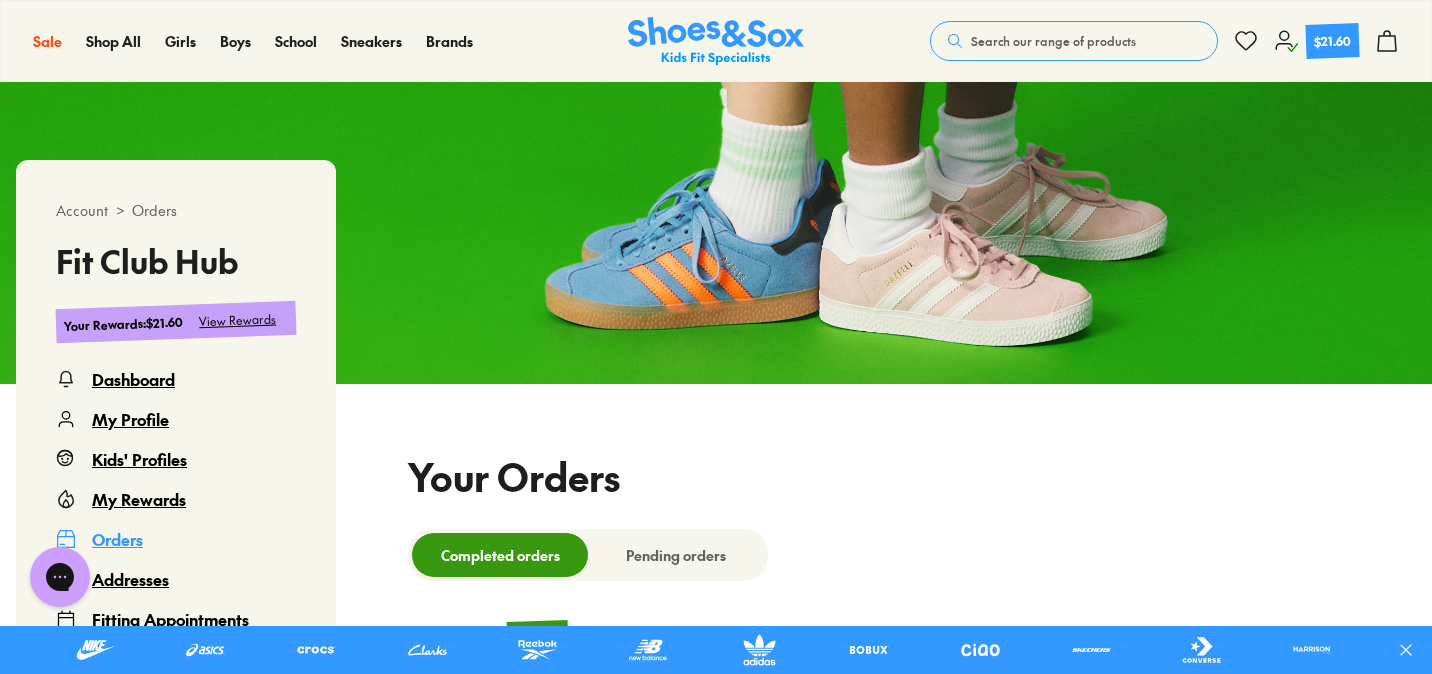 select 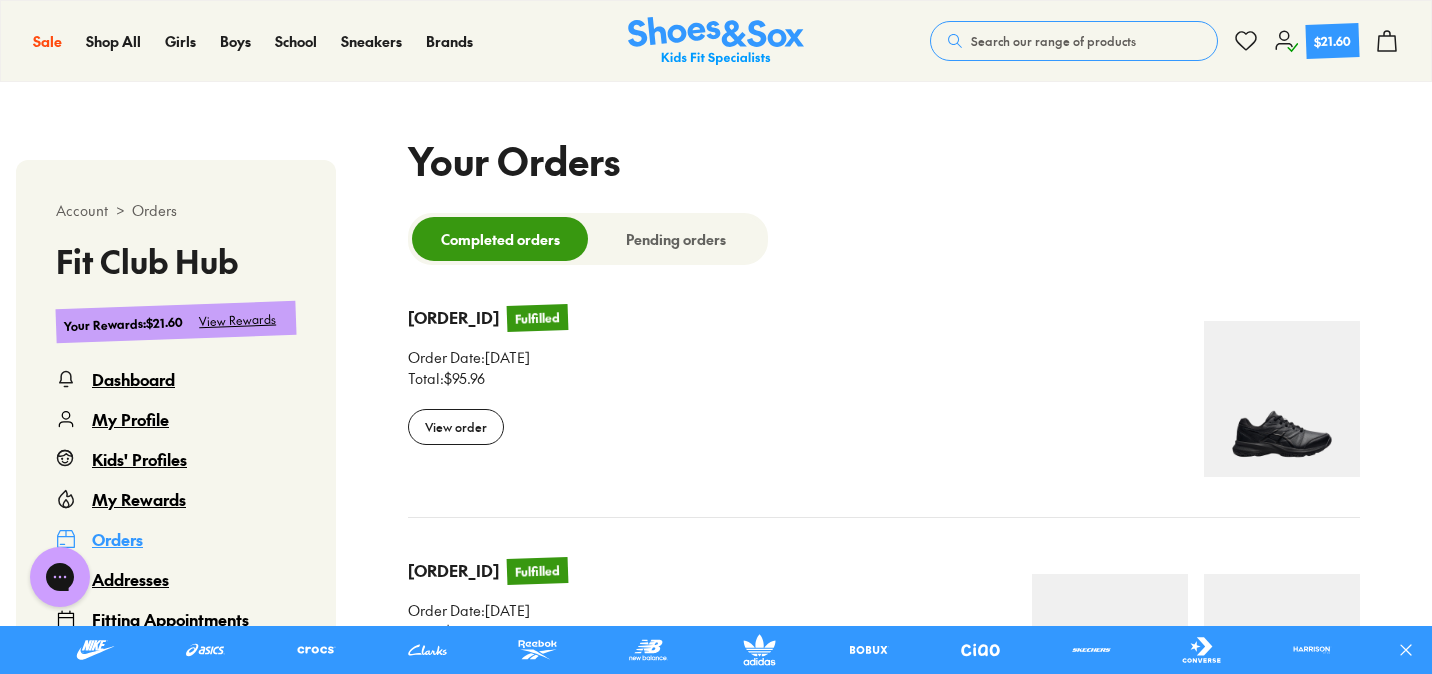scroll, scrollTop: 606, scrollLeft: 0, axis: vertical 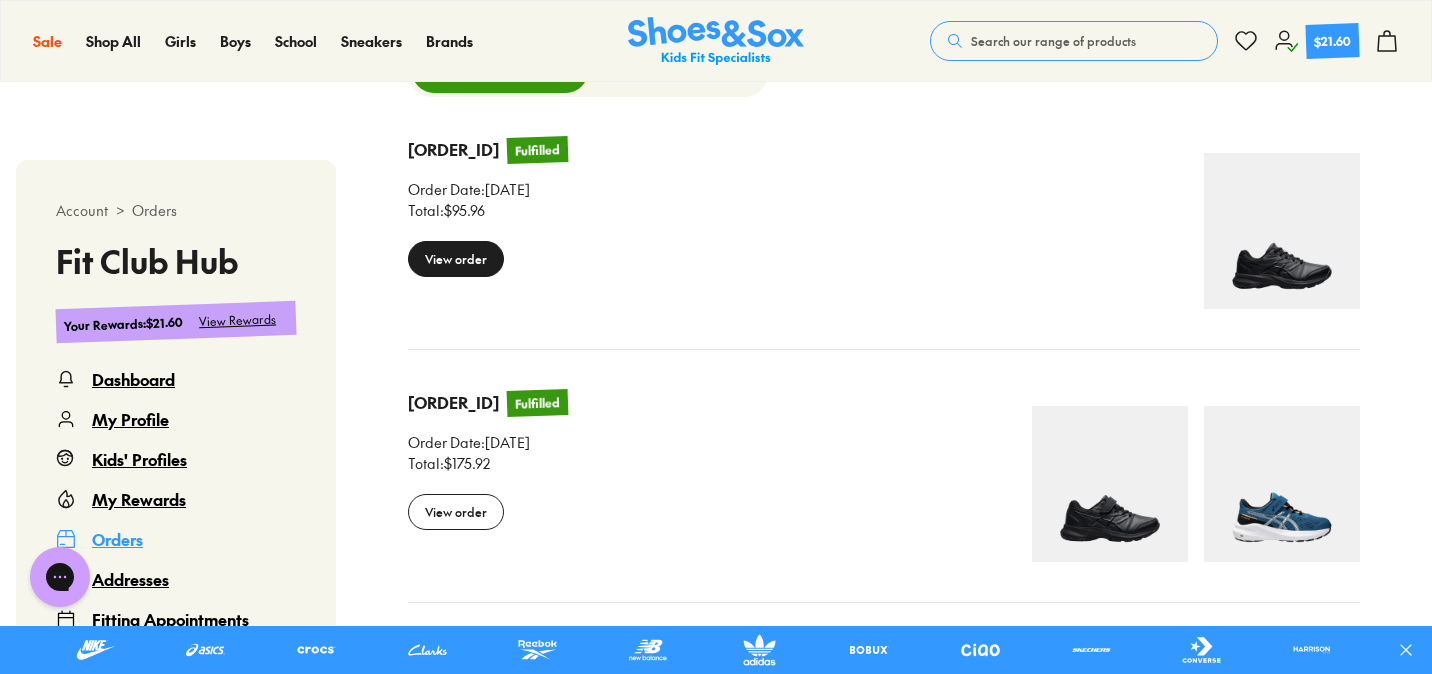 click on "View order" at bounding box center [456, 259] 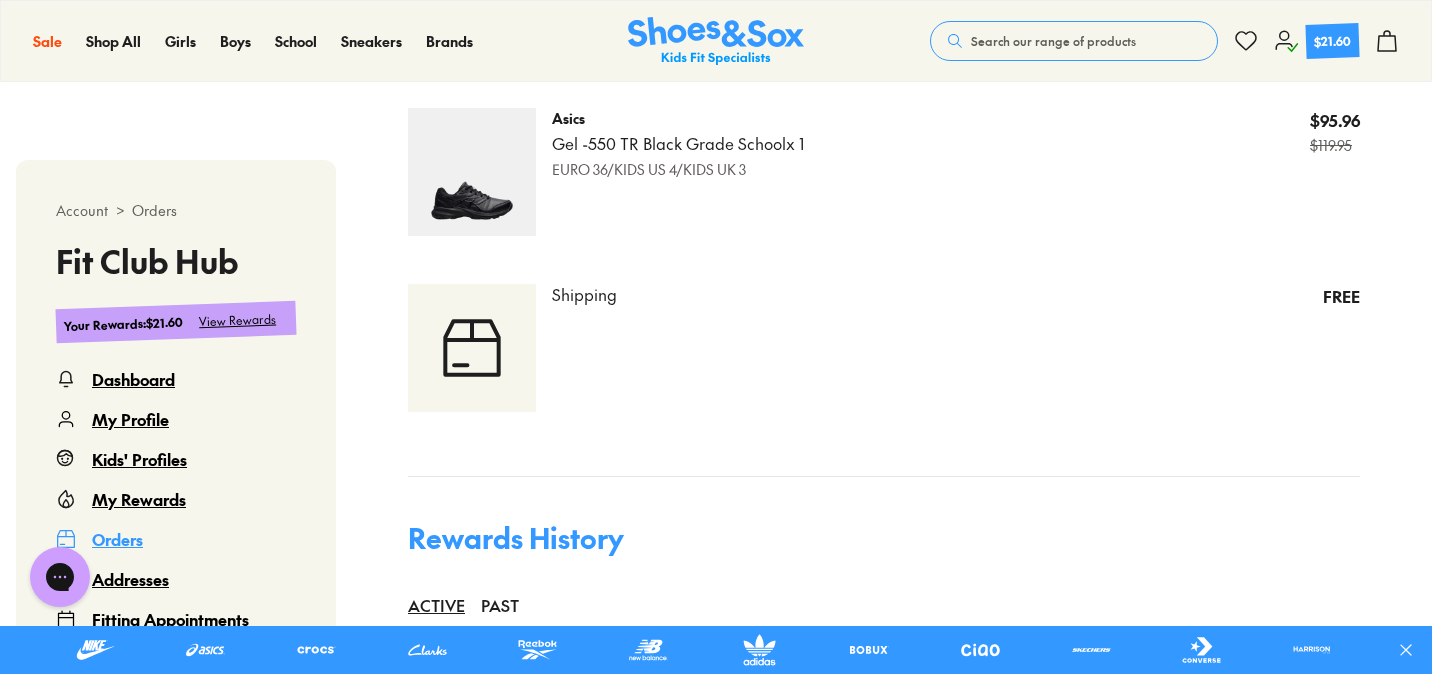 scroll, scrollTop: 0, scrollLeft: 0, axis: both 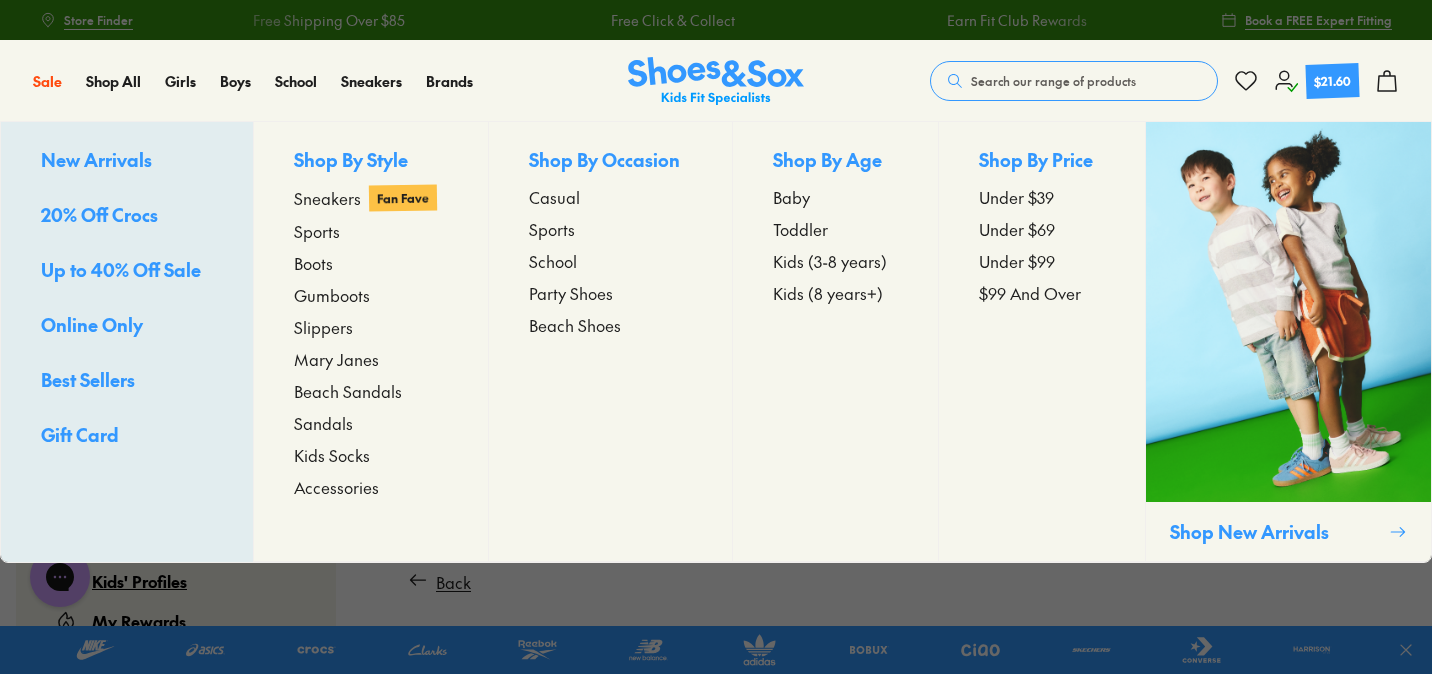 click on "School" at bounding box center (553, 261) 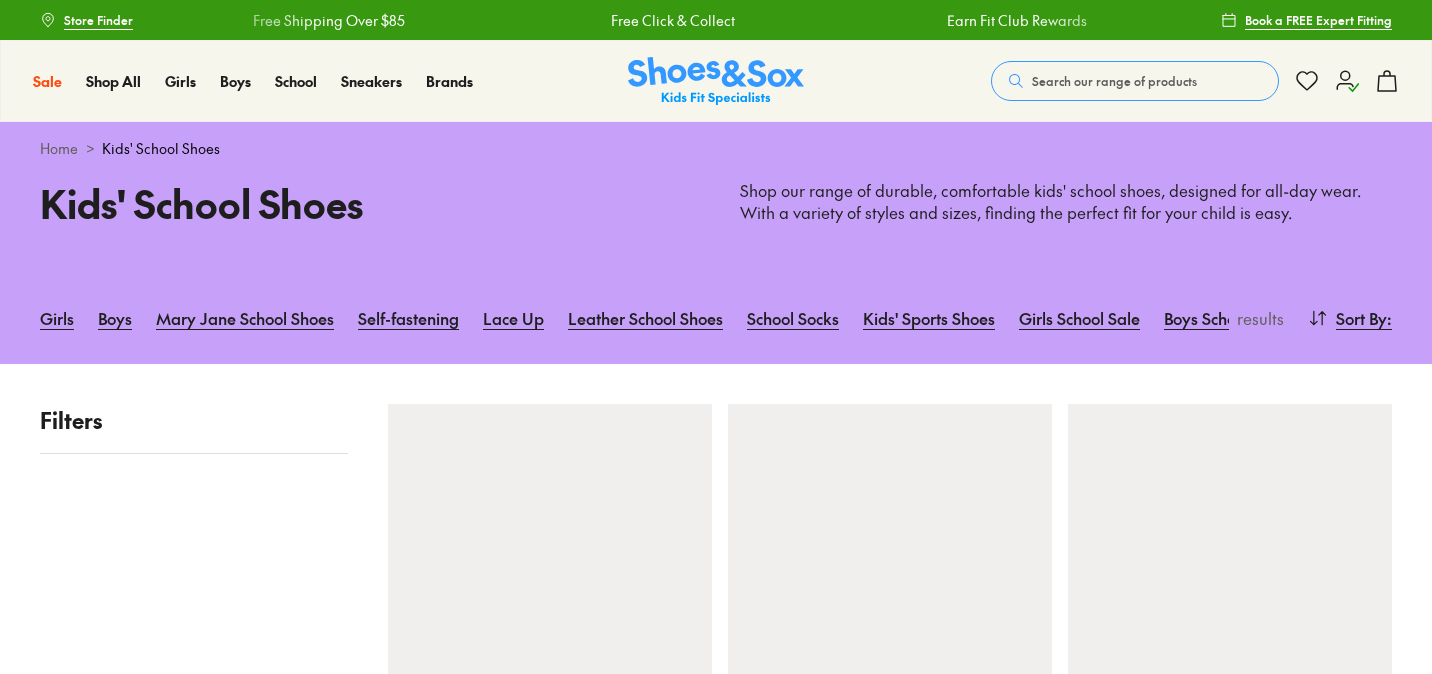 scroll, scrollTop: 0, scrollLeft: 0, axis: both 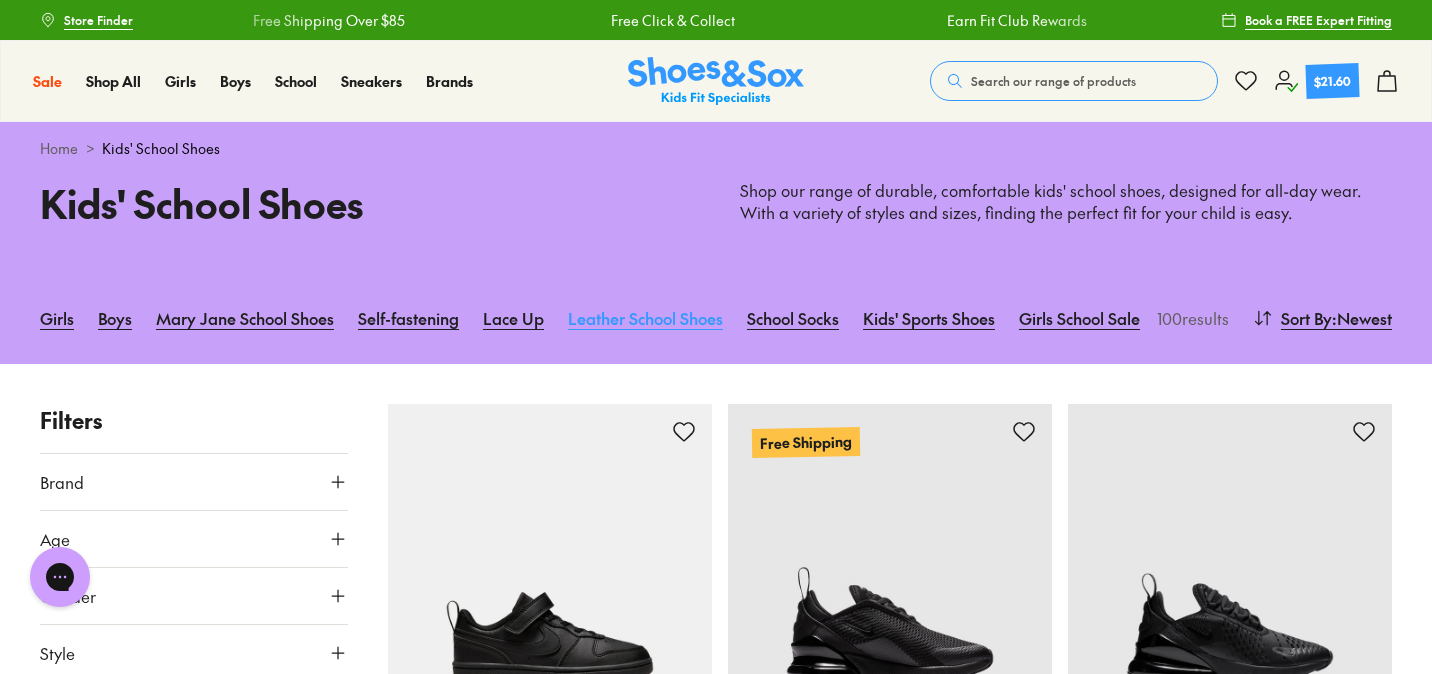 click on "Leather School Shoes" at bounding box center [645, 318] 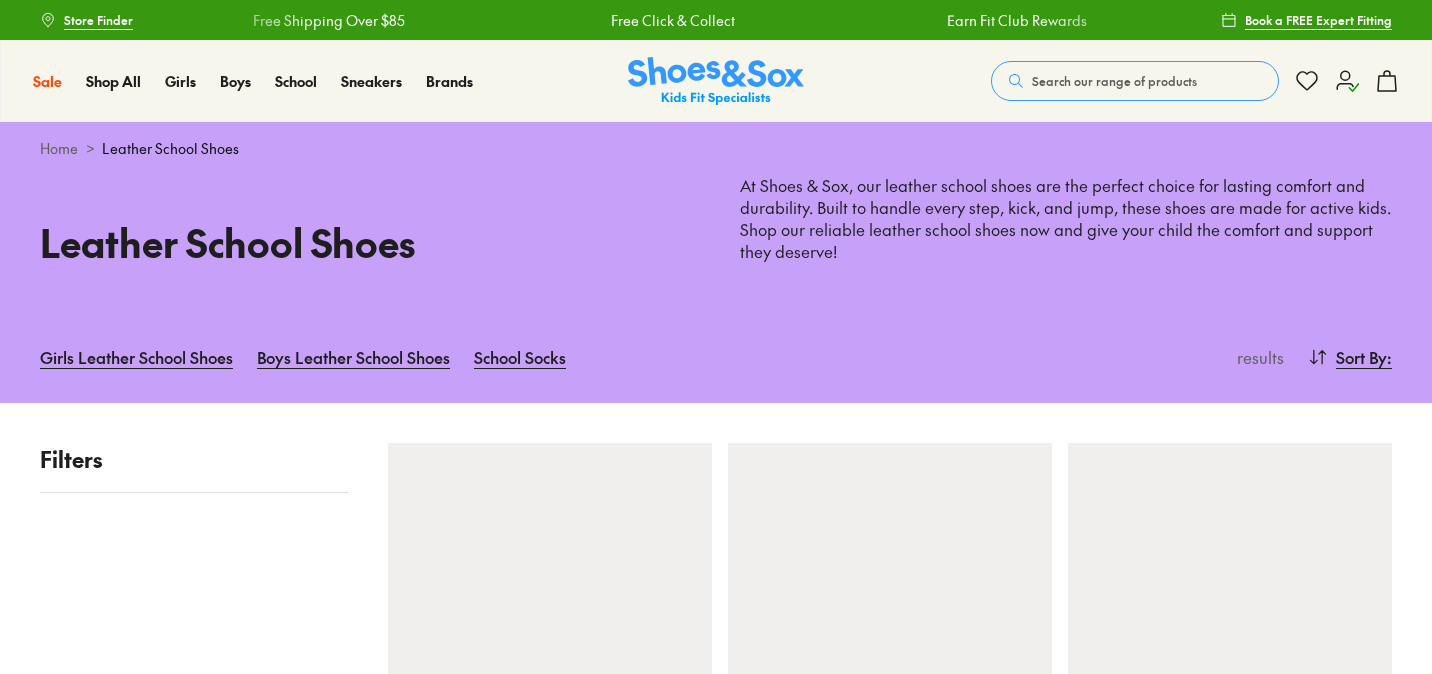 scroll, scrollTop: 0, scrollLeft: 0, axis: both 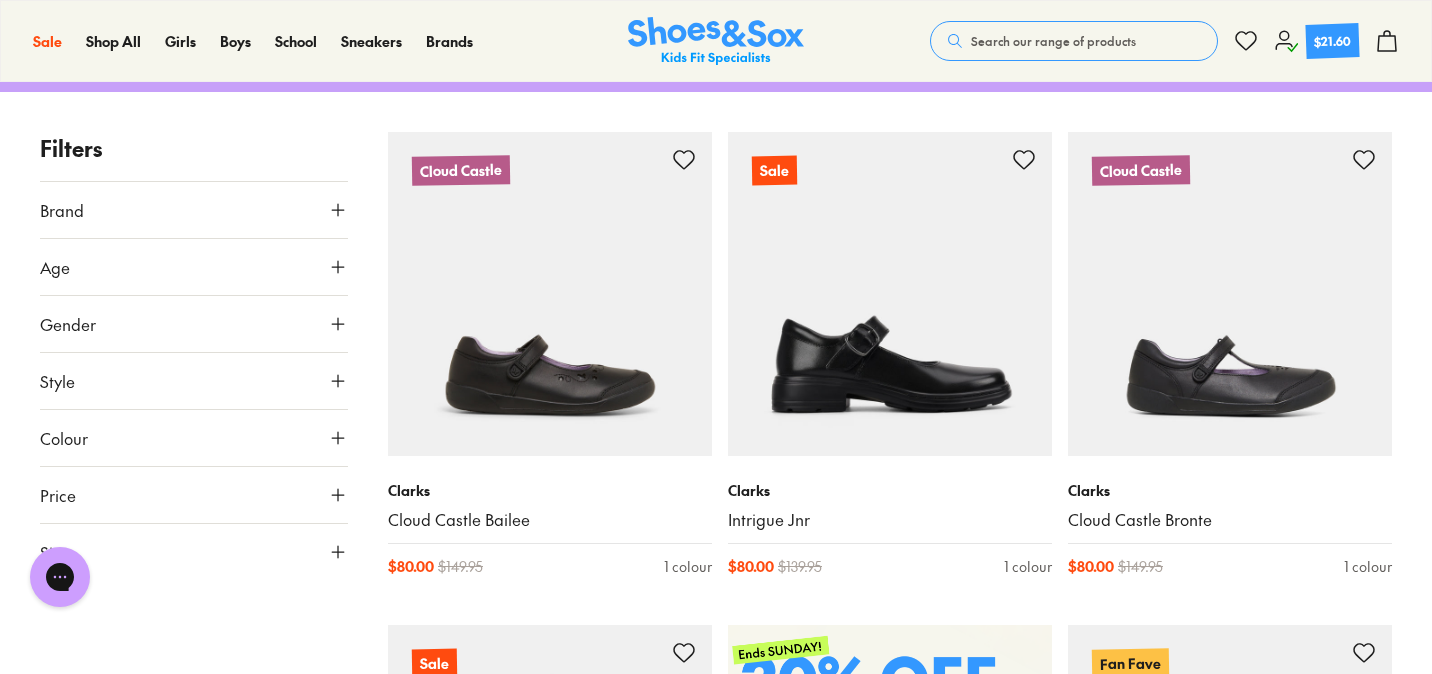 click on "Brand" at bounding box center [194, 210] 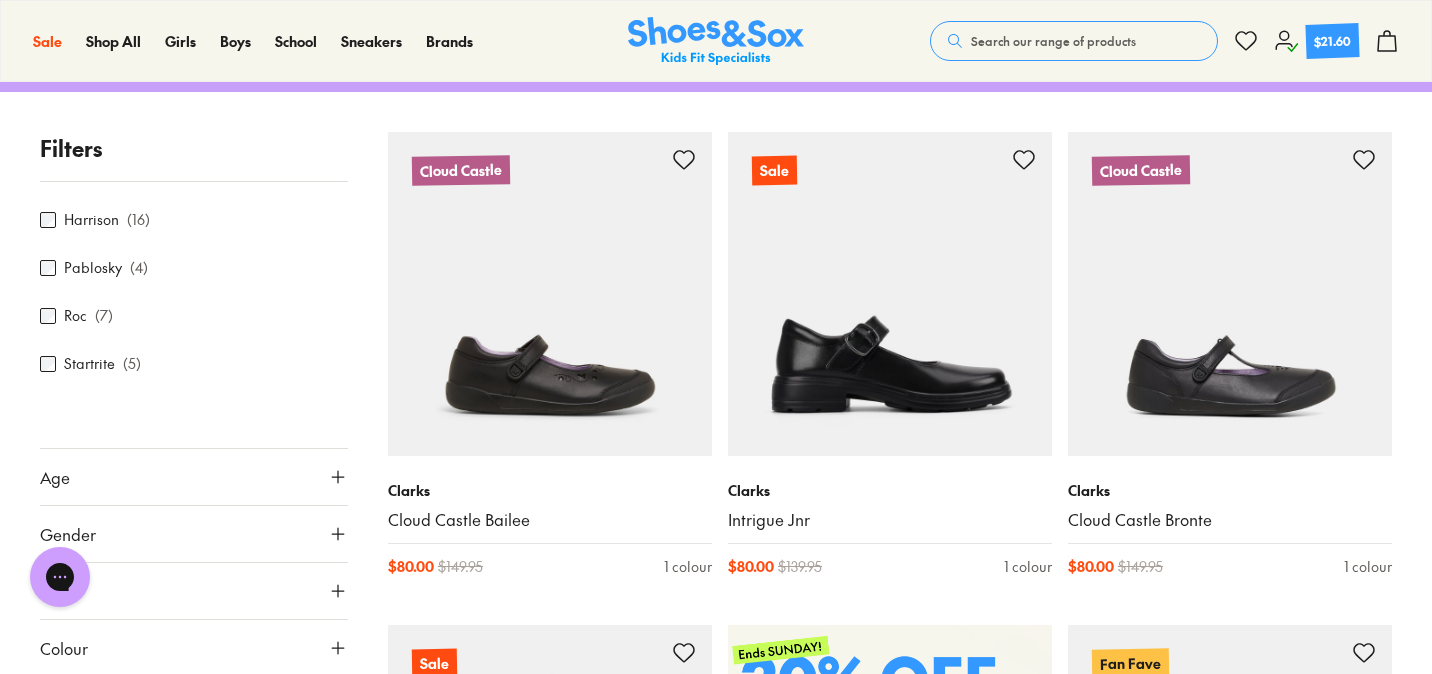 scroll, scrollTop: 230, scrollLeft: 0, axis: vertical 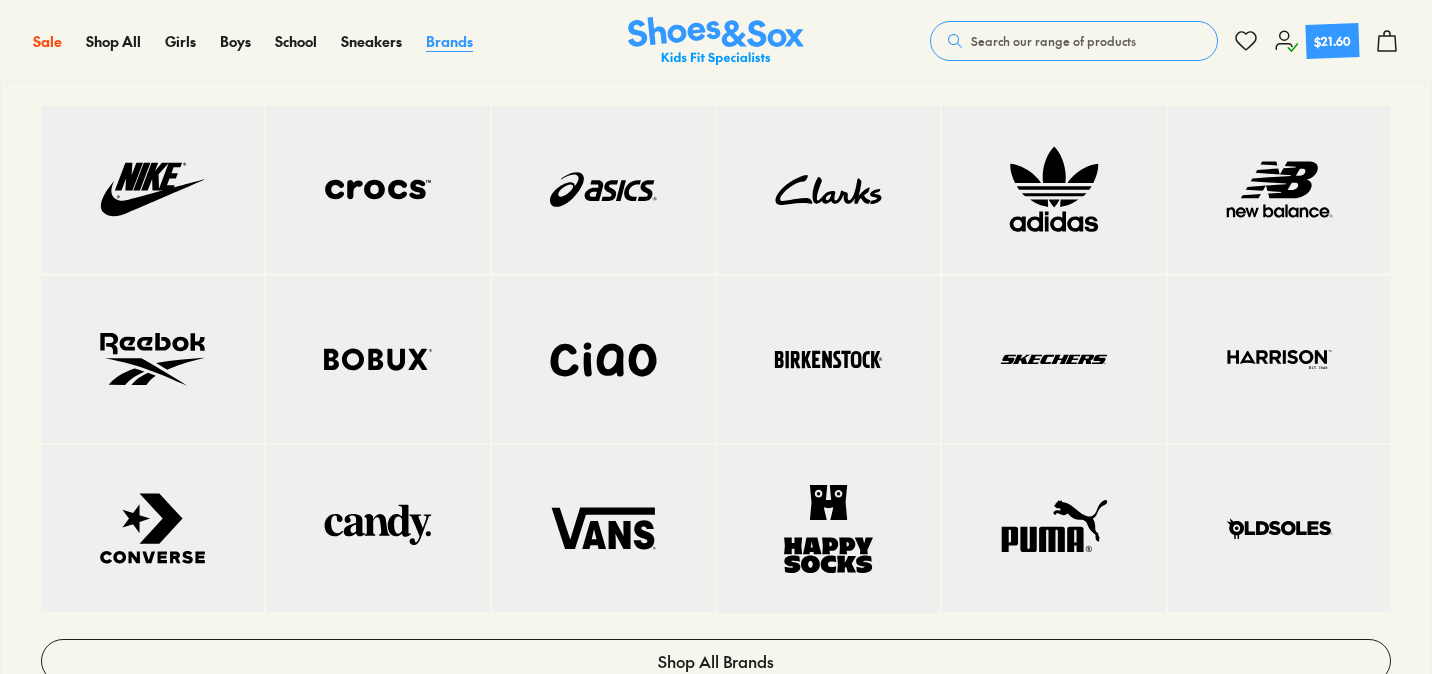 click on "Brands" at bounding box center [449, 41] 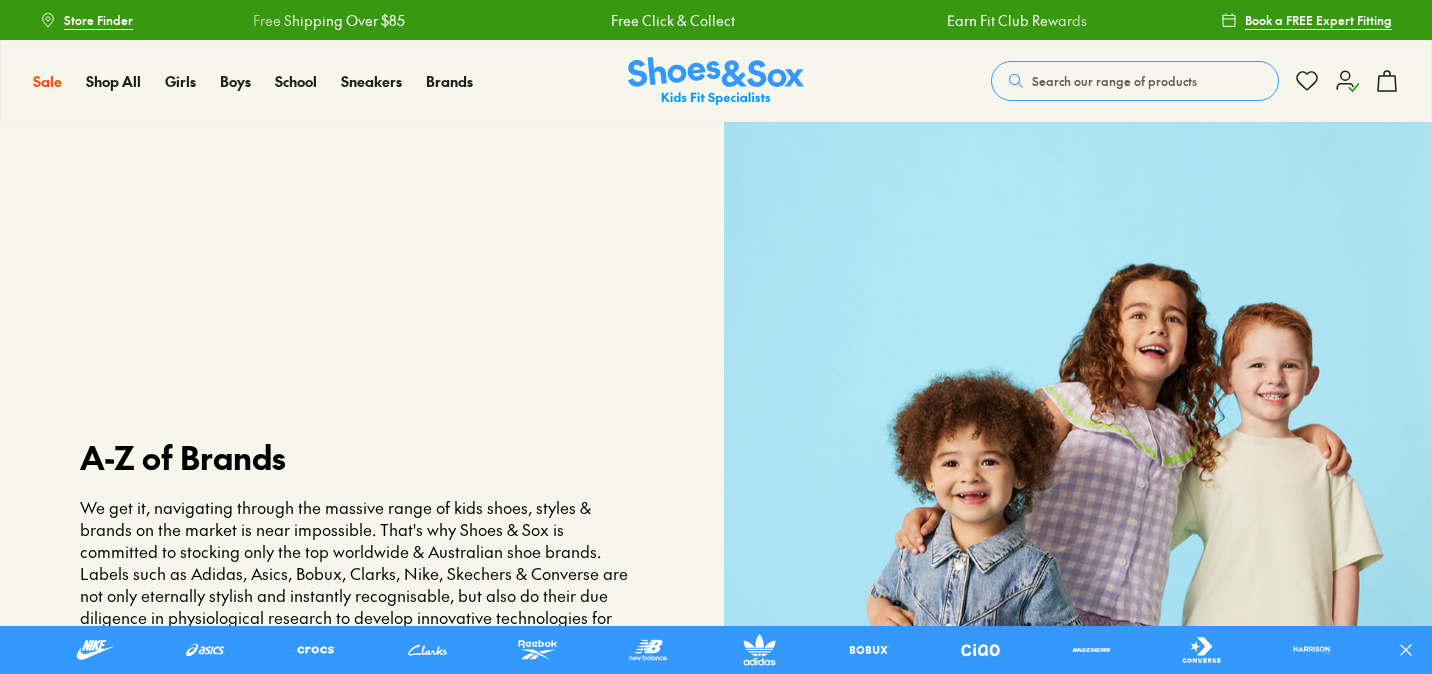 scroll, scrollTop: 0, scrollLeft: 0, axis: both 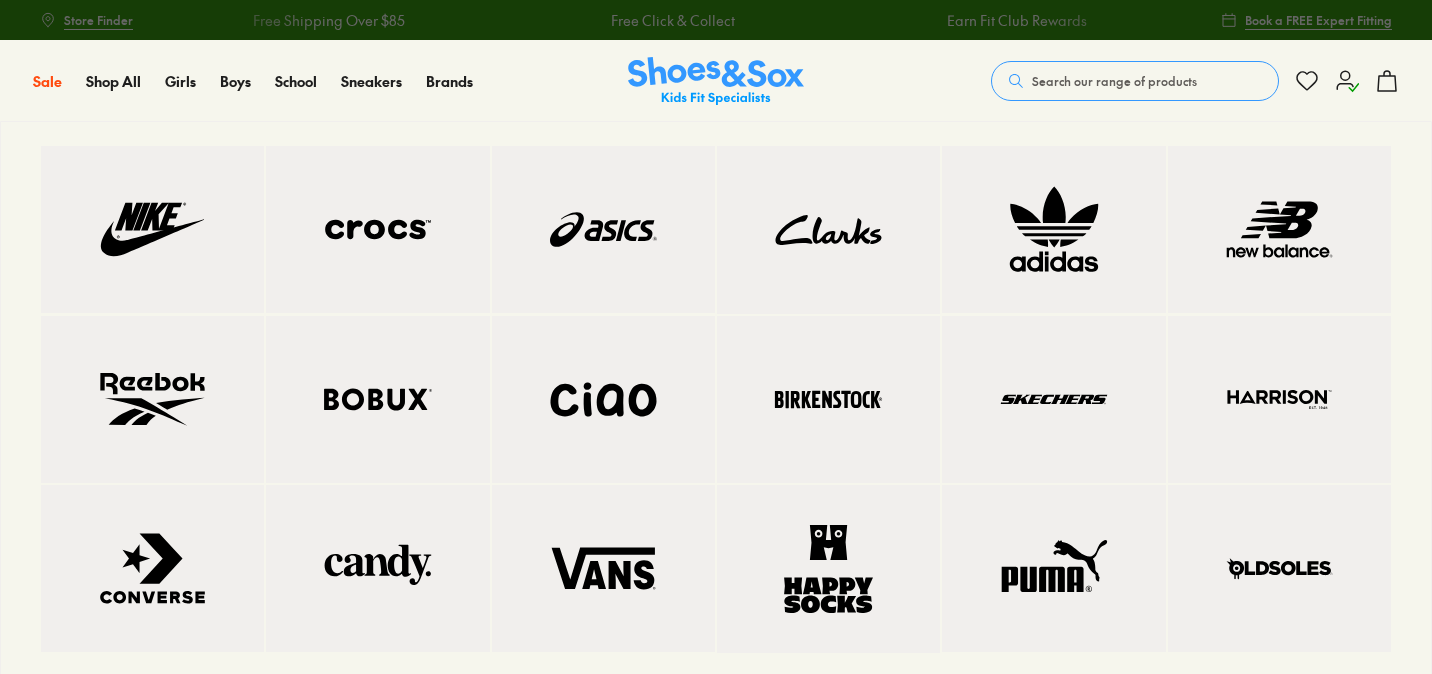 click at bounding box center (603, 229) 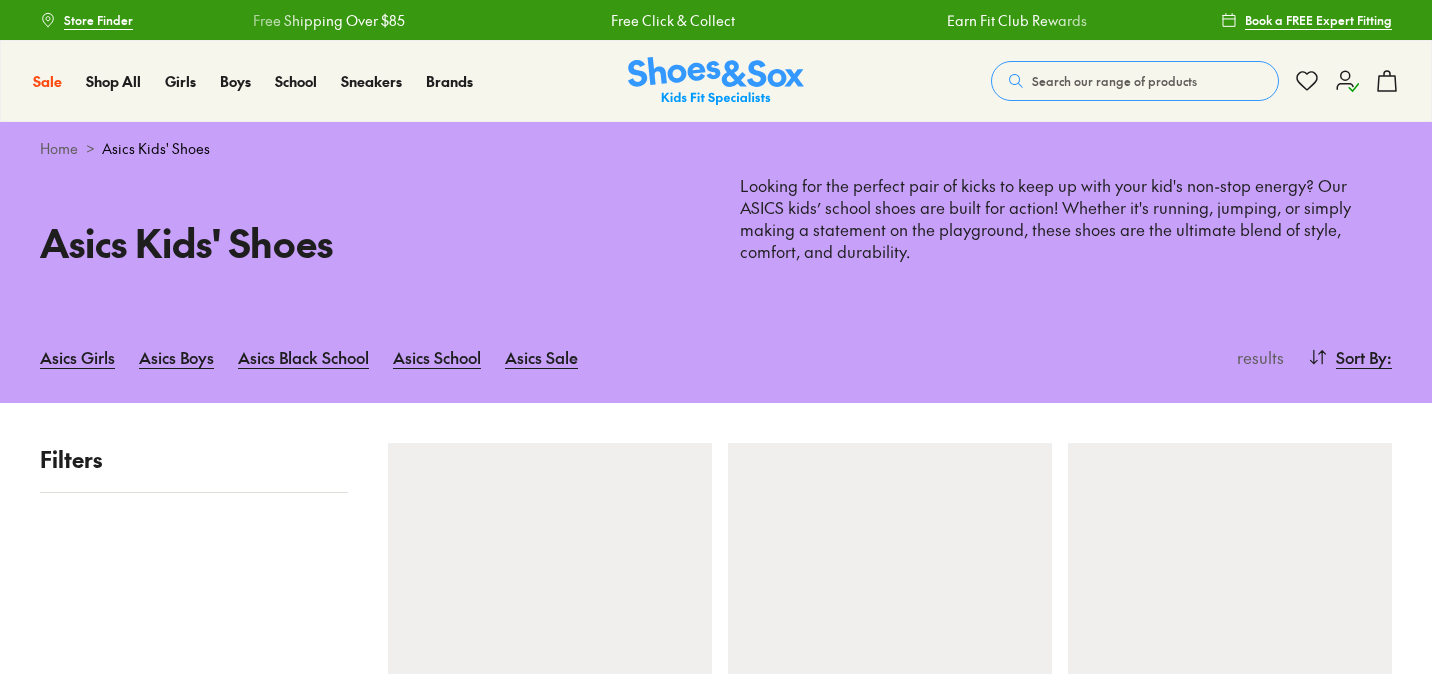 scroll, scrollTop: 0, scrollLeft: 0, axis: both 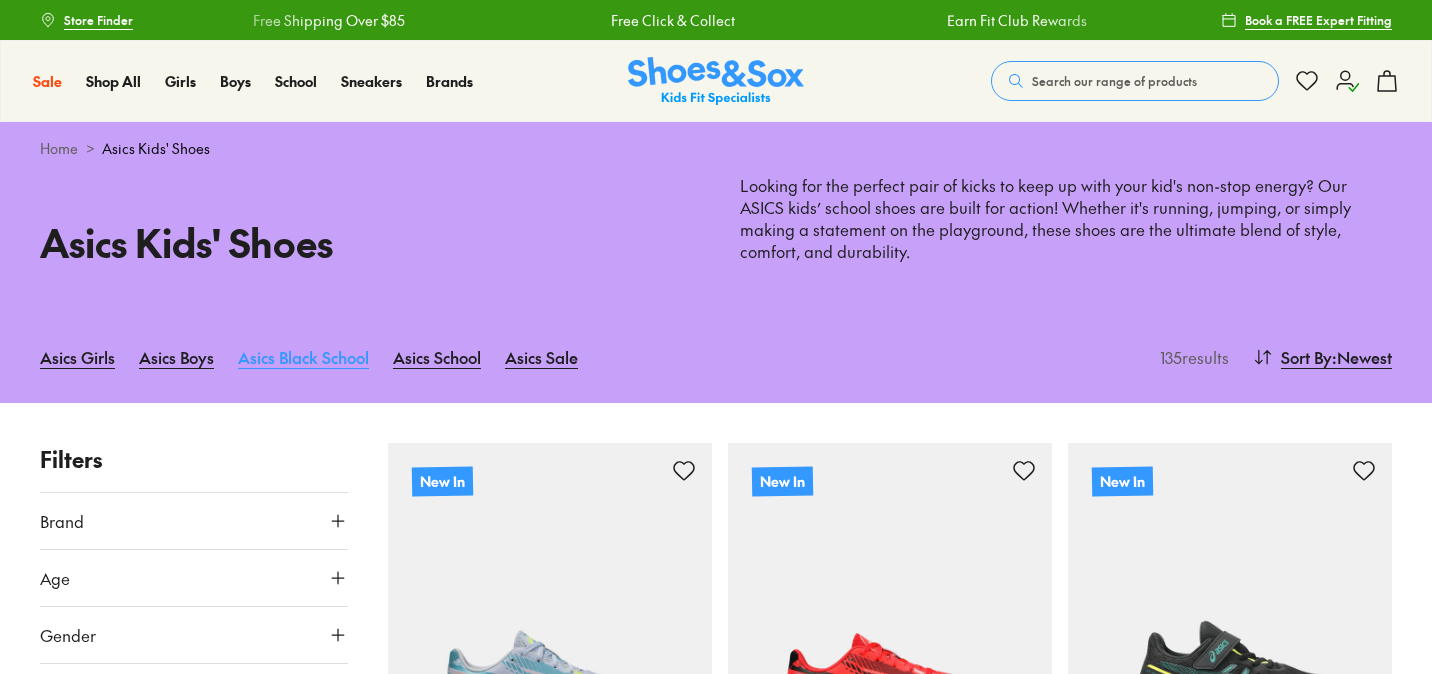 click on "Asics Black School" at bounding box center [303, 357] 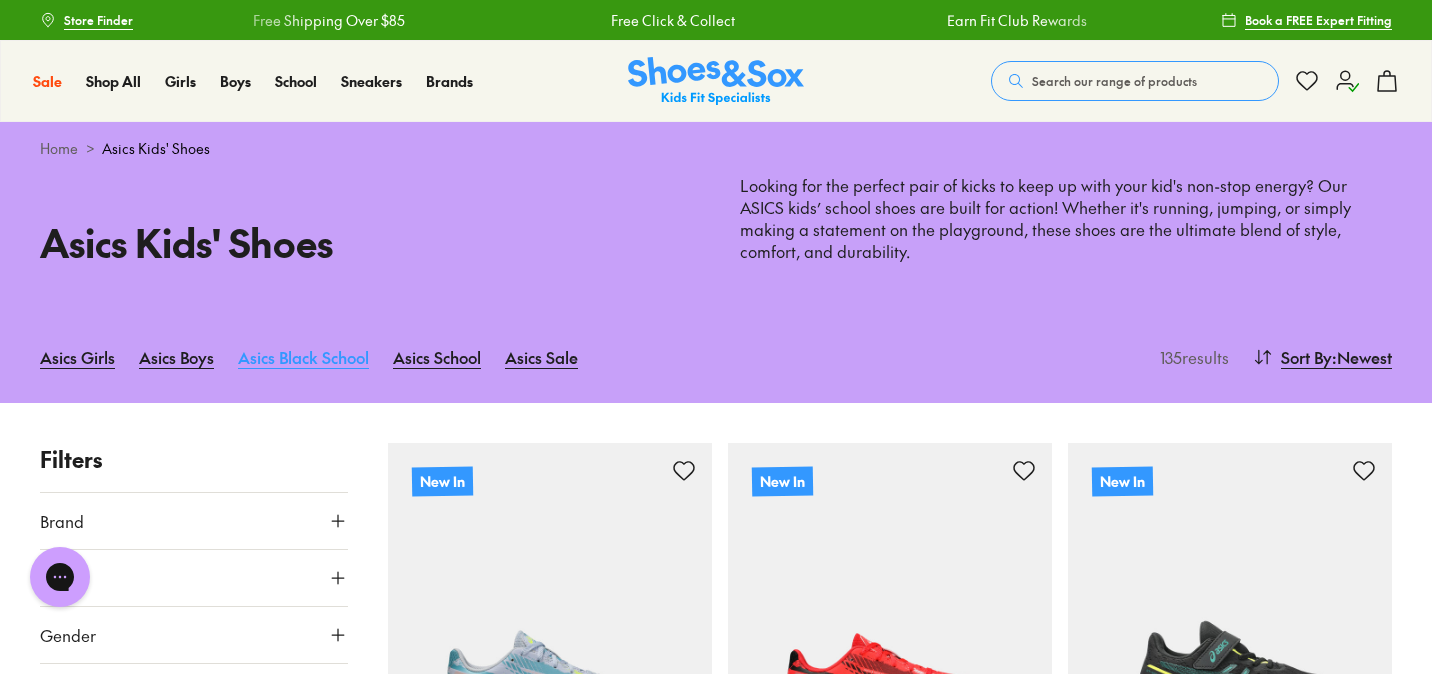 scroll, scrollTop: 0, scrollLeft: 0, axis: both 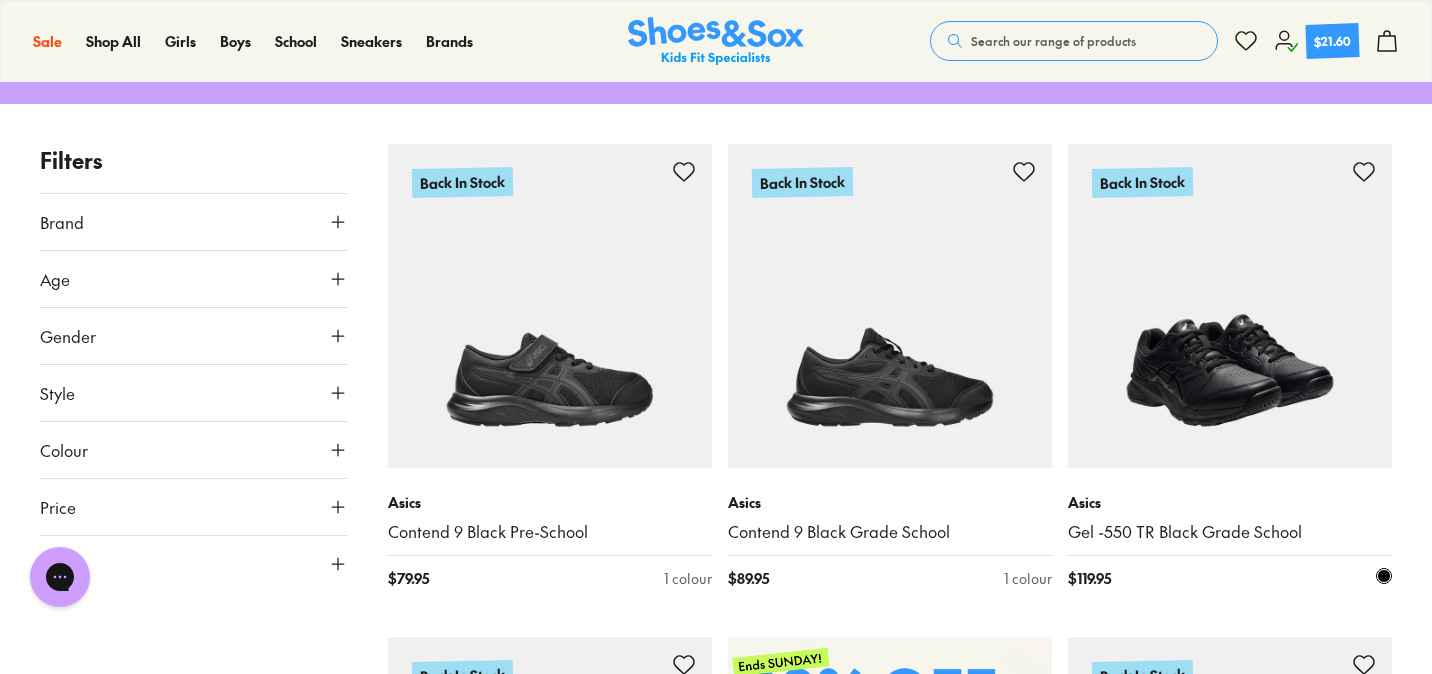 click at bounding box center (1230, 306) 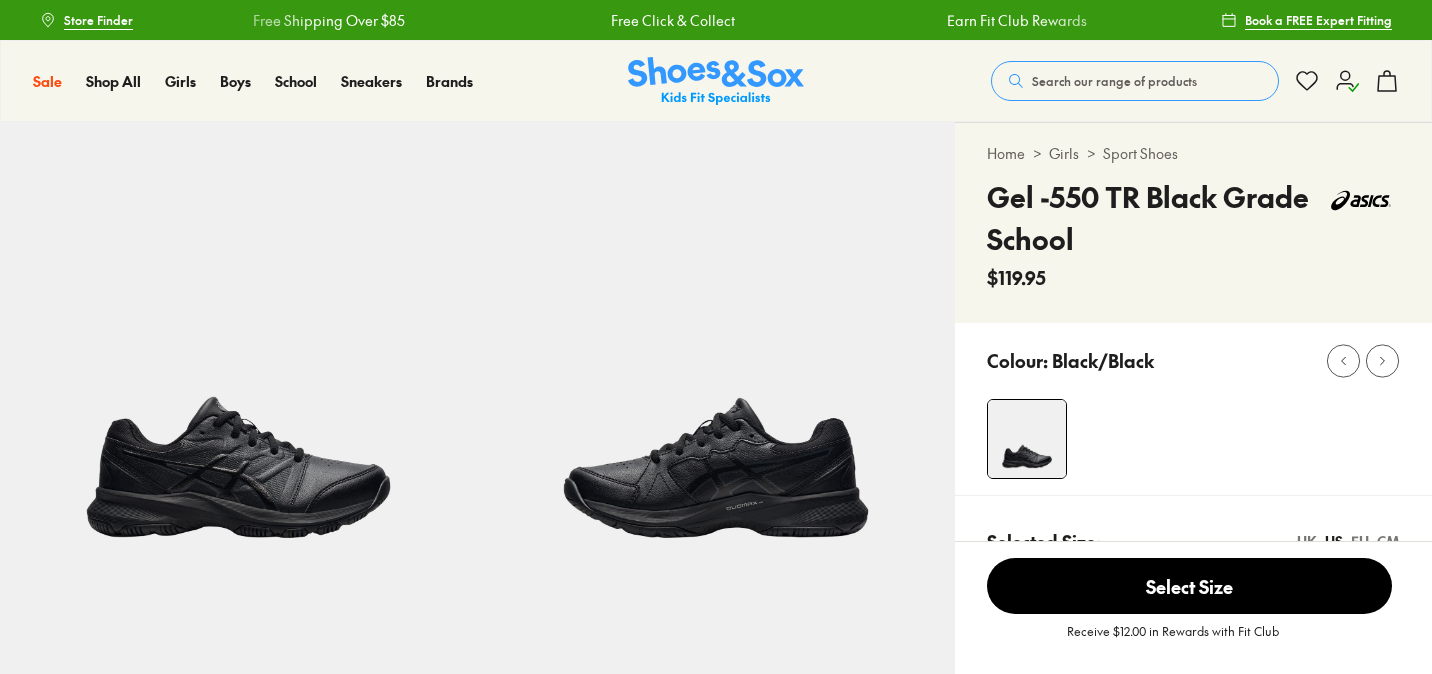 scroll, scrollTop: 0, scrollLeft: 0, axis: both 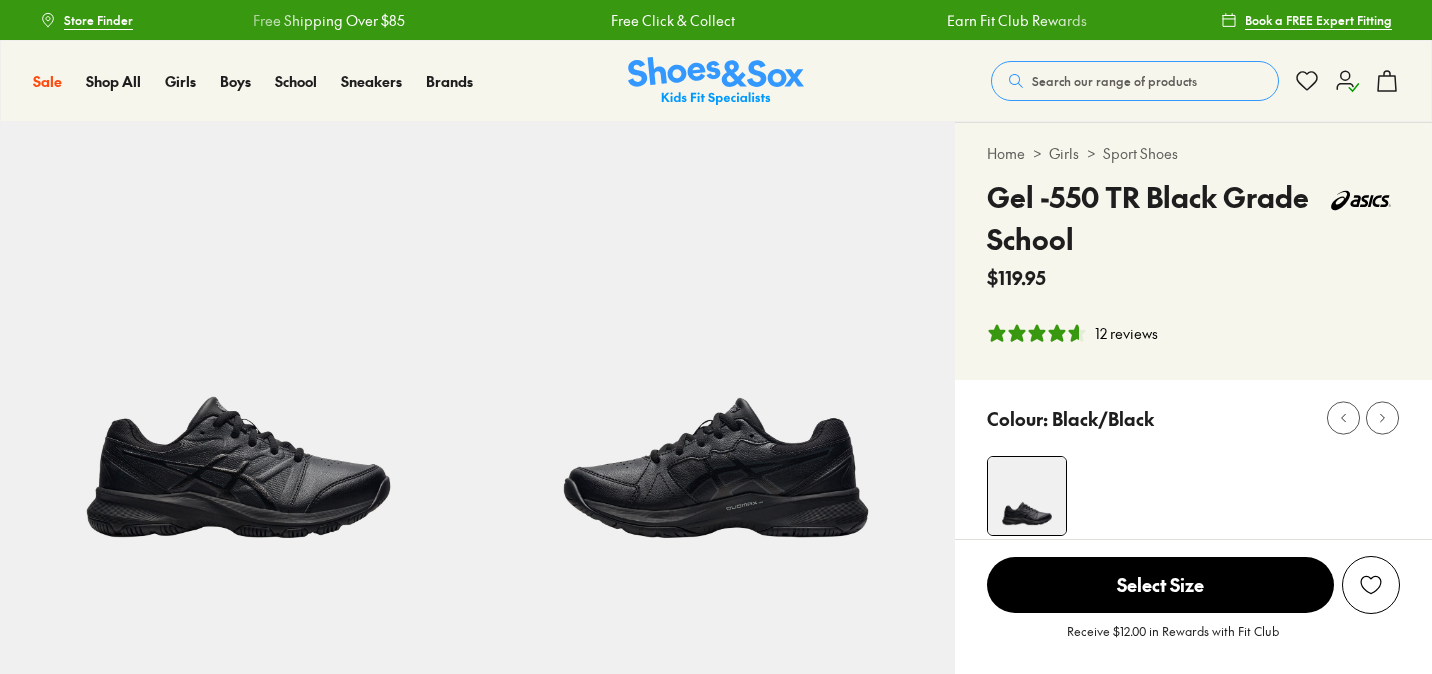 select on "*" 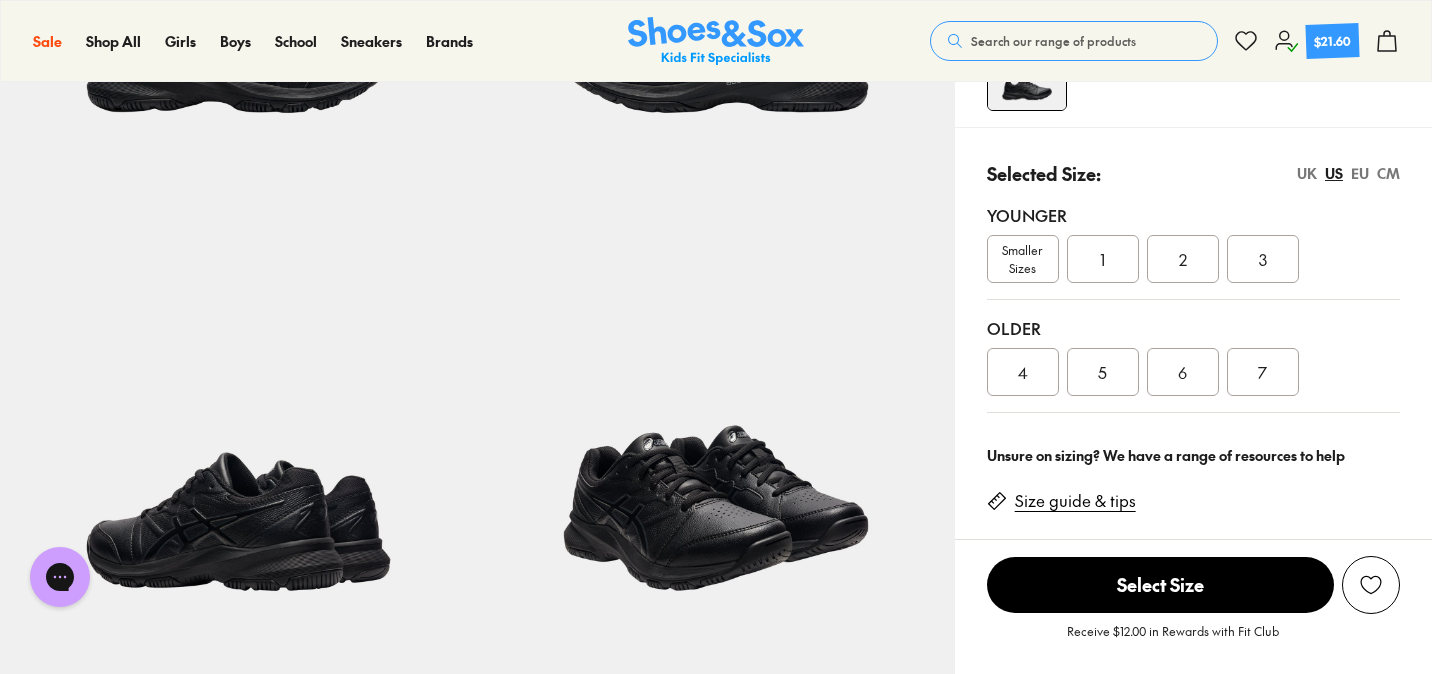 scroll, scrollTop: 424, scrollLeft: 0, axis: vertical 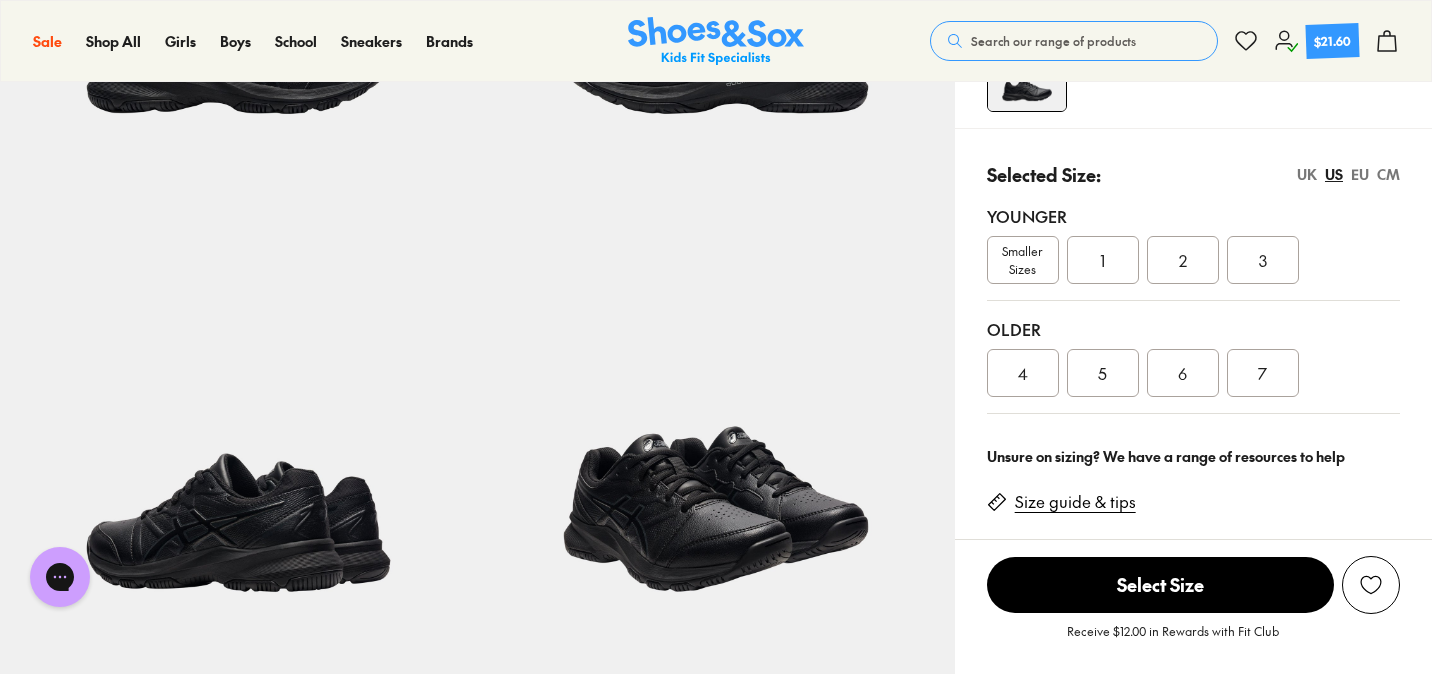 click on "5" at bounding box center [1102, 373] 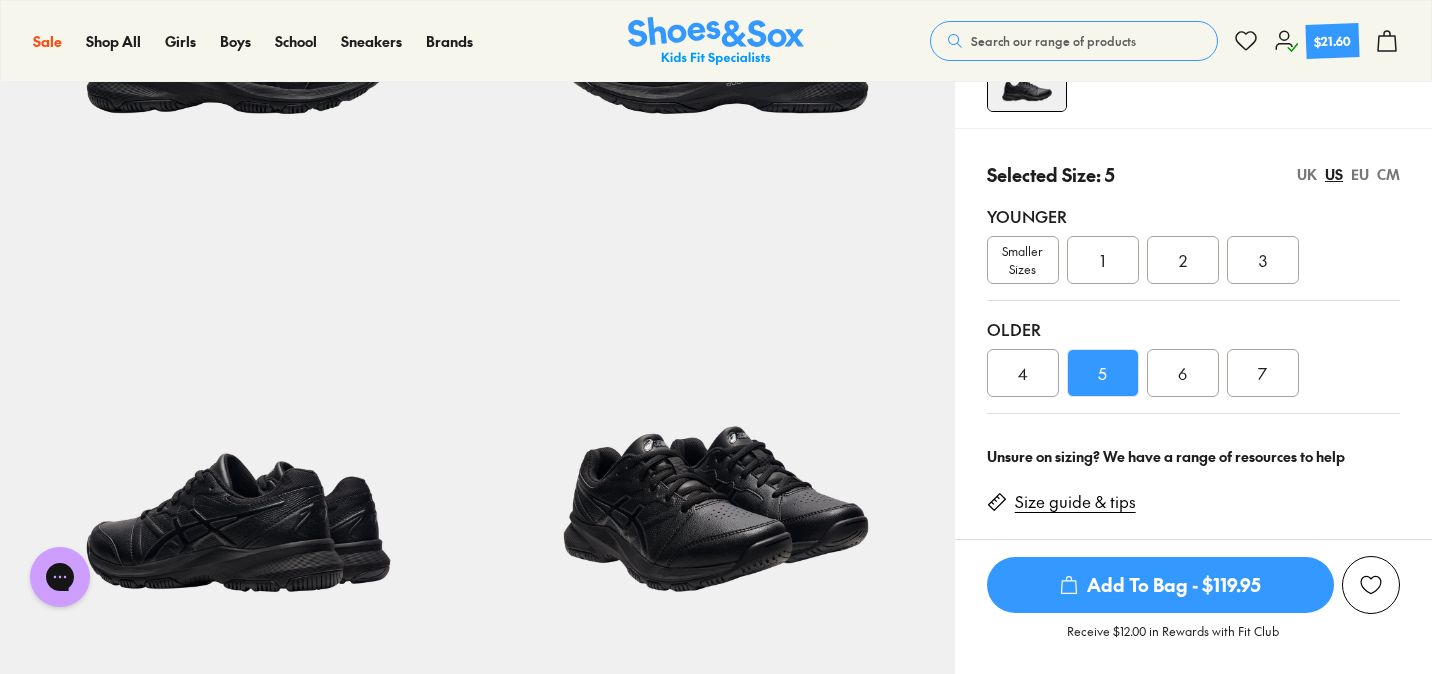 click on "Add To Bag - $119.95" at bounding box center (1160, 585) 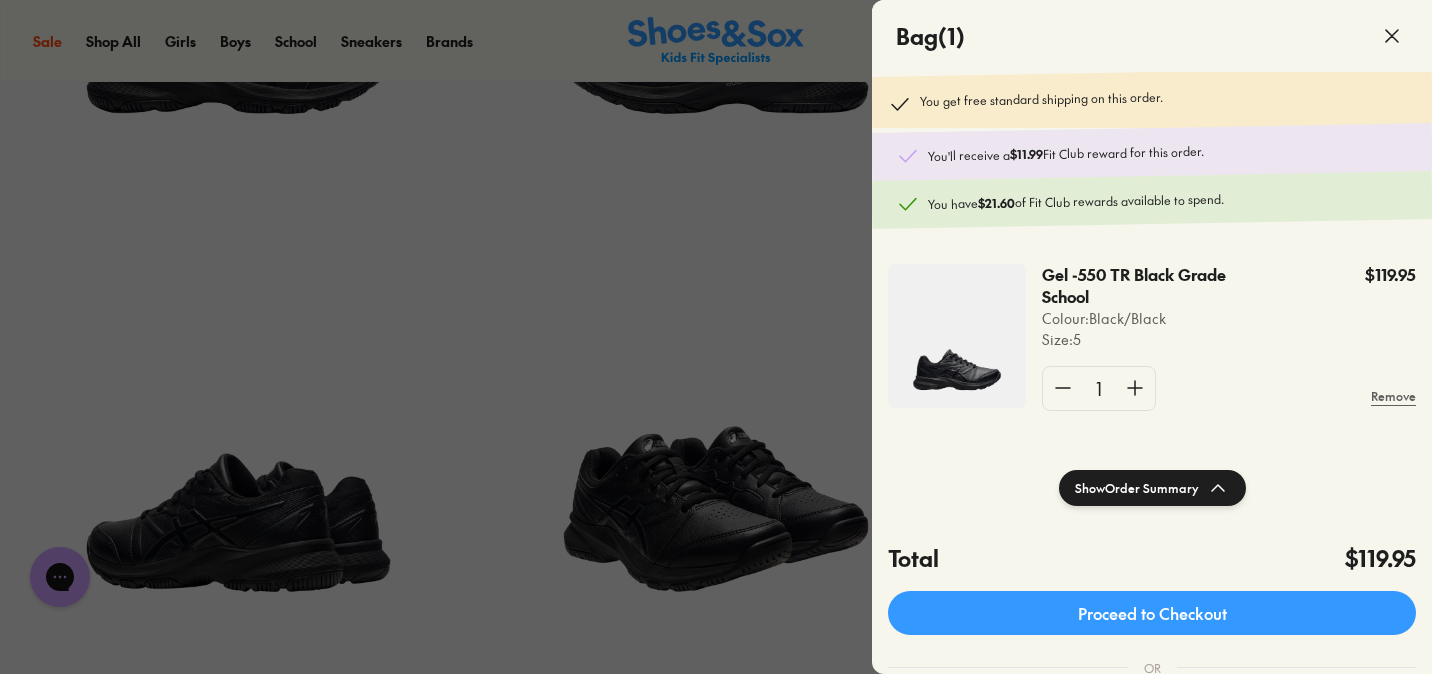 click 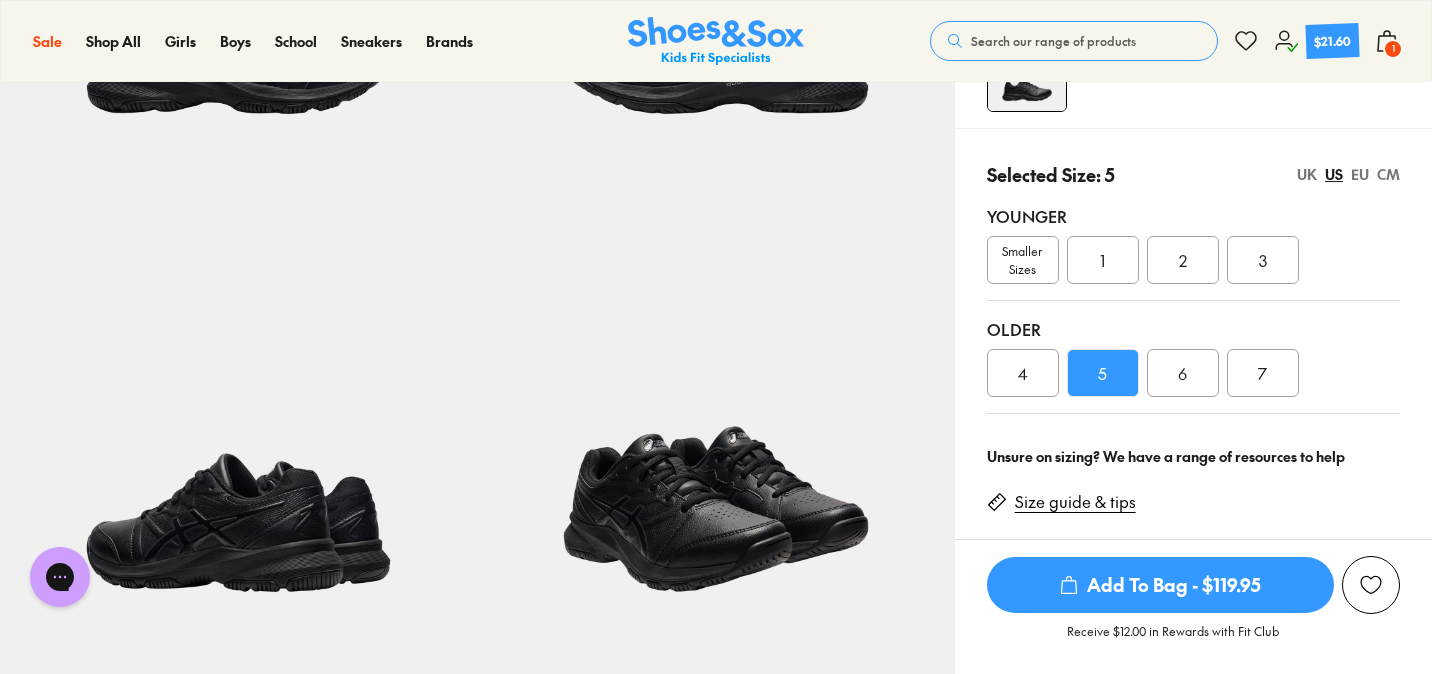 click 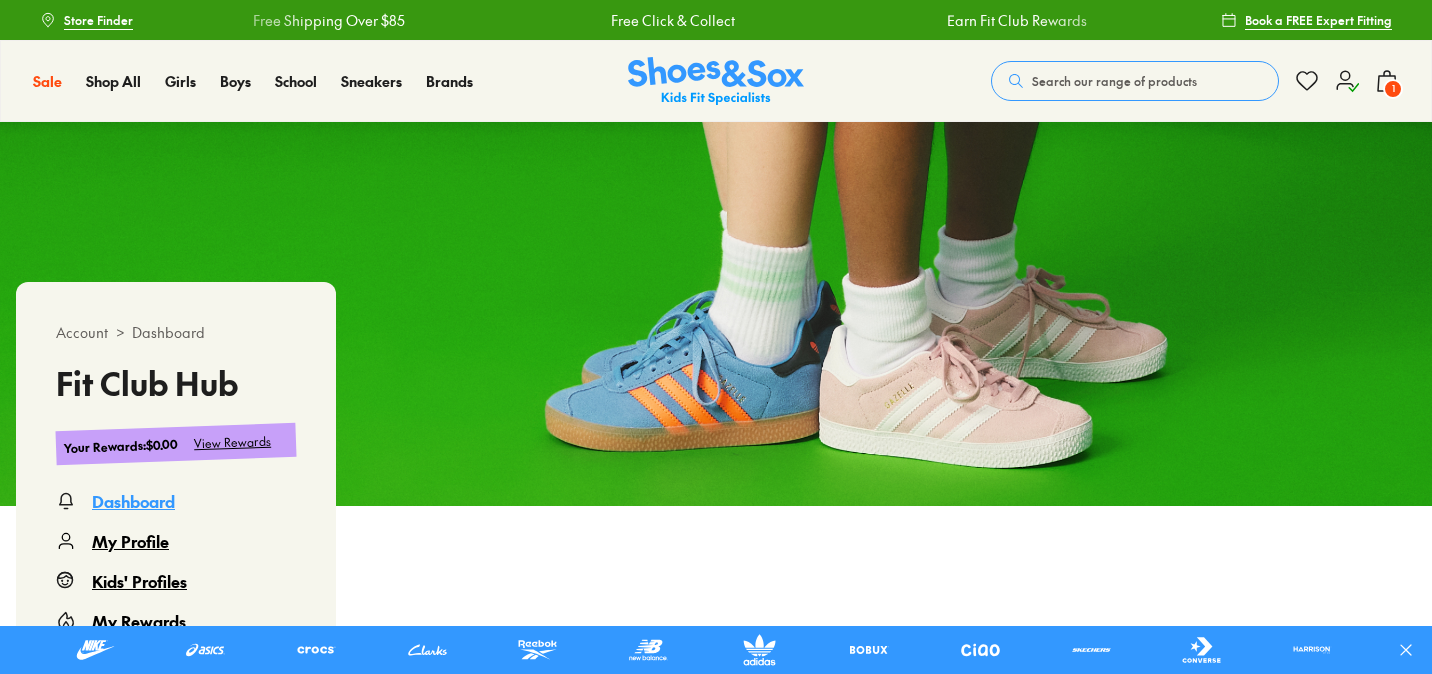 scroll, scrollTop: 0, scrollLeft: 0, axis: both 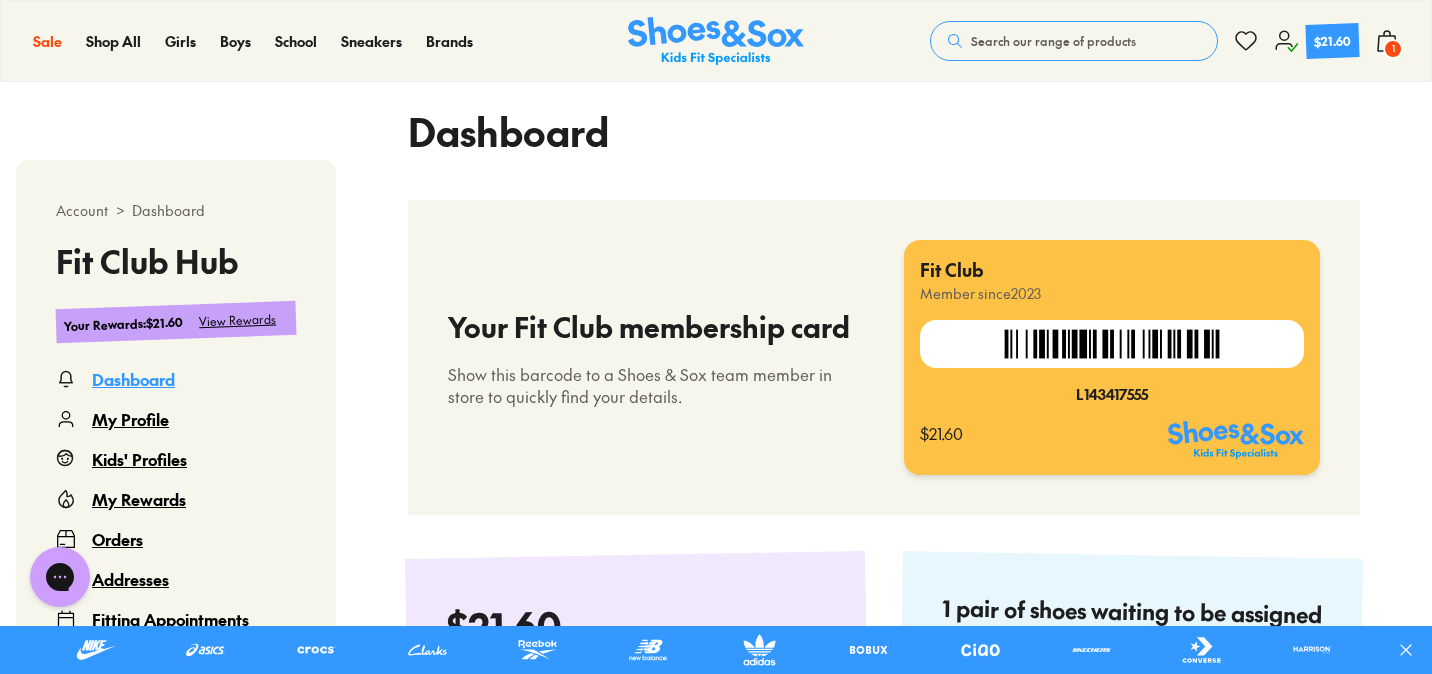 click on "Orders" at bounding box center [117, 539] 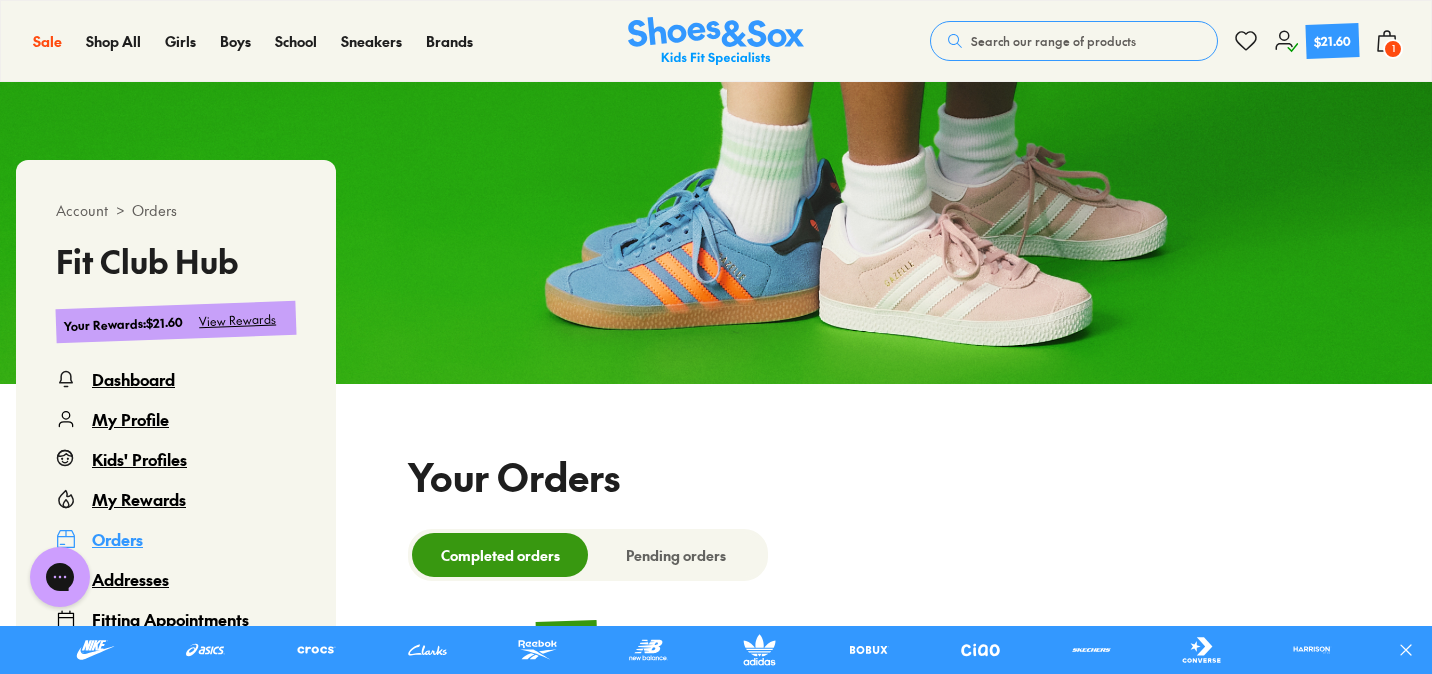 select 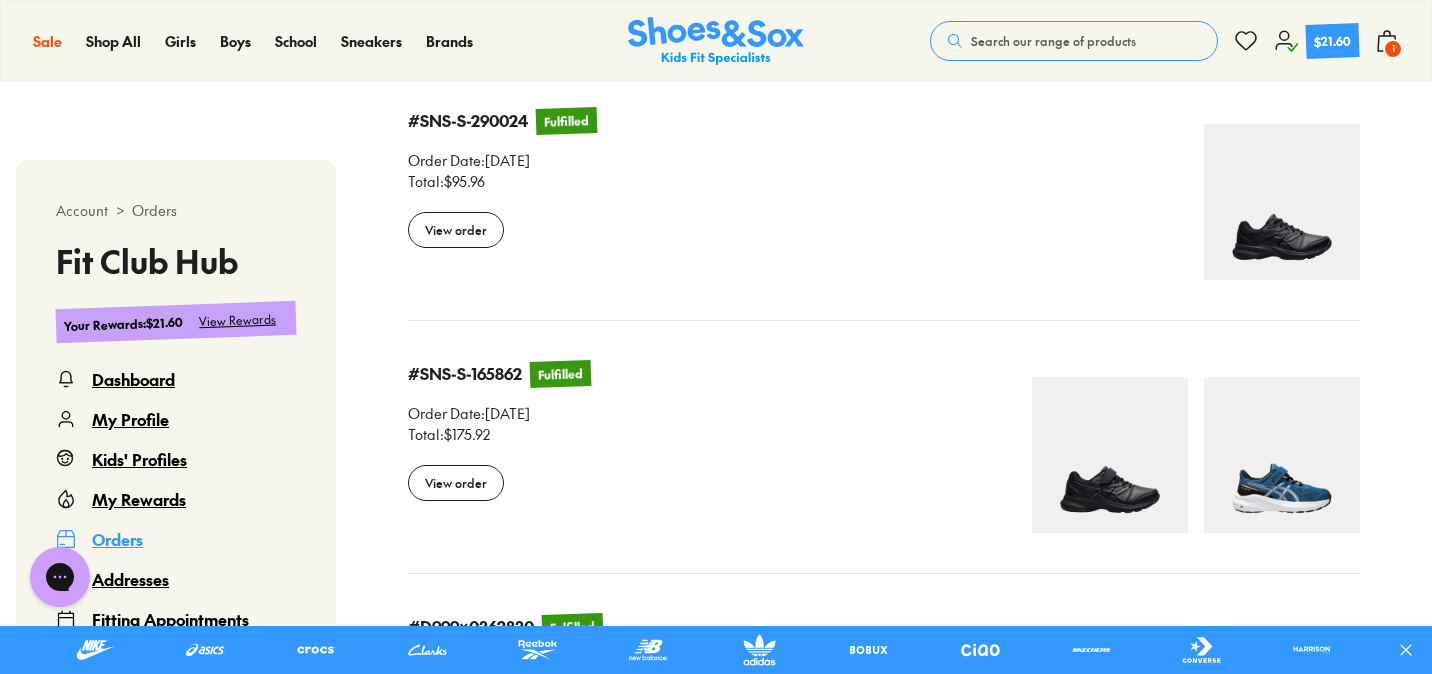 scroll, scrollTop: 581, scrollLeft: 0, axis: vertical 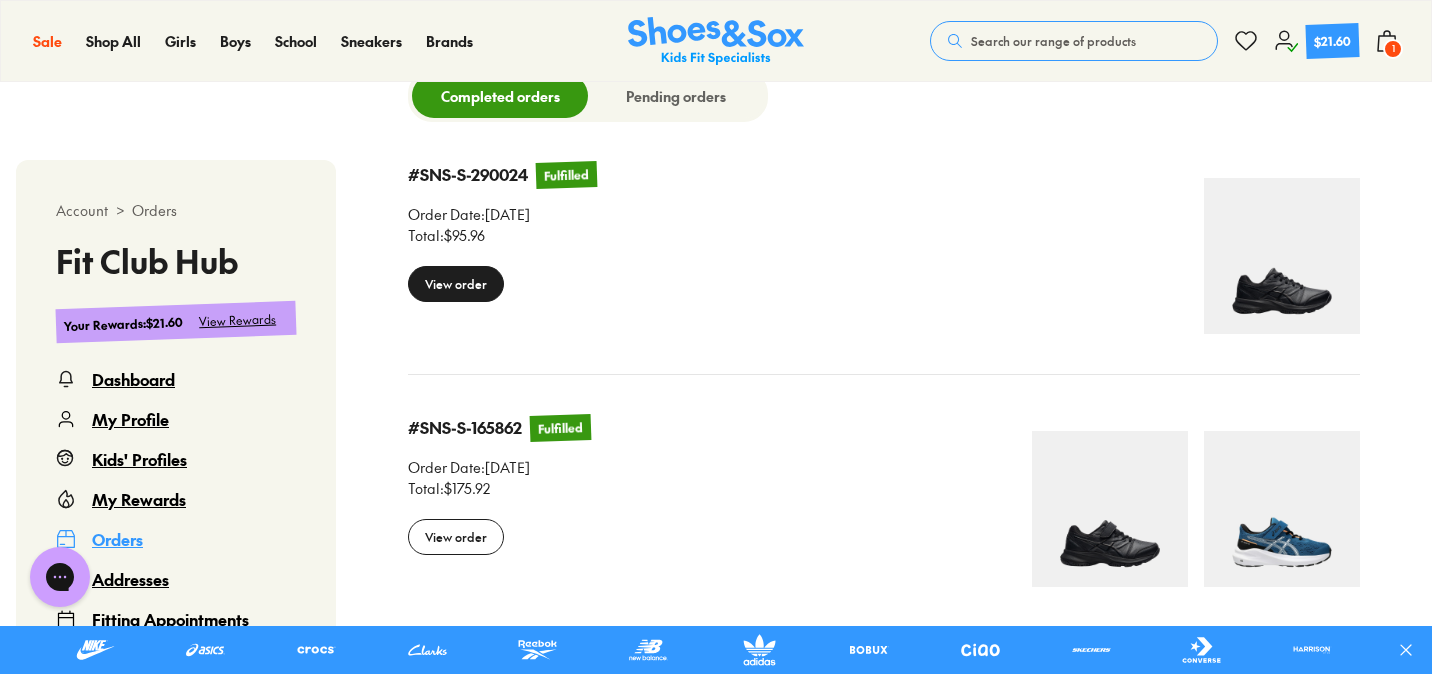 click on "View order" at bounding box center (456, 284) 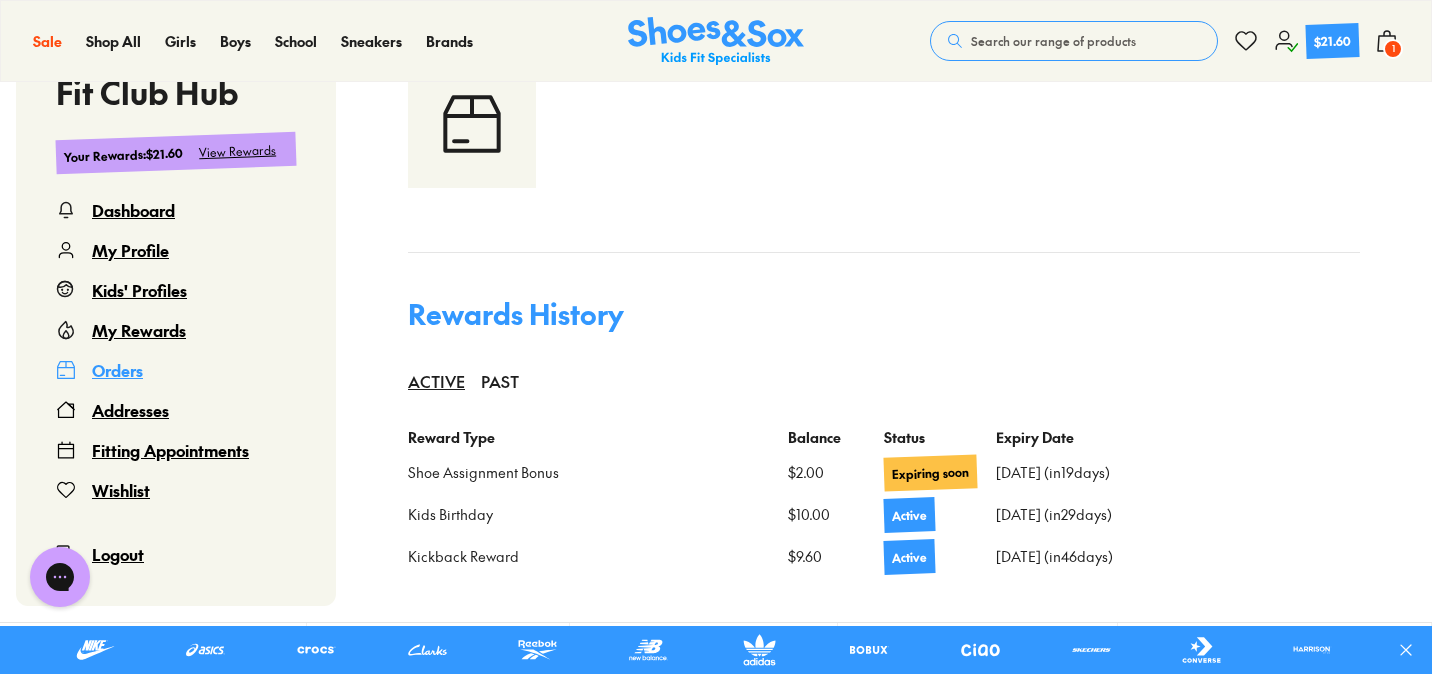 scroll, scrollTop: 1165, scrollLeft: 0, axis: vertical 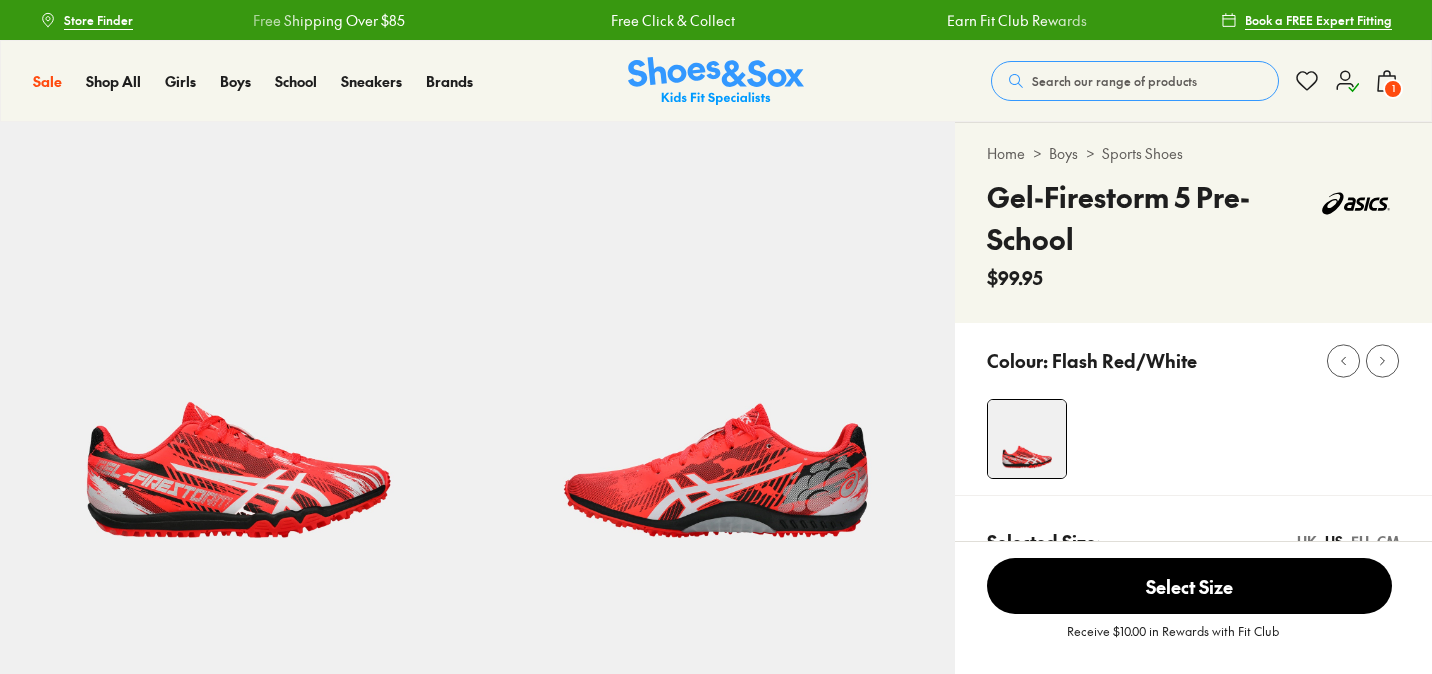select on "*" 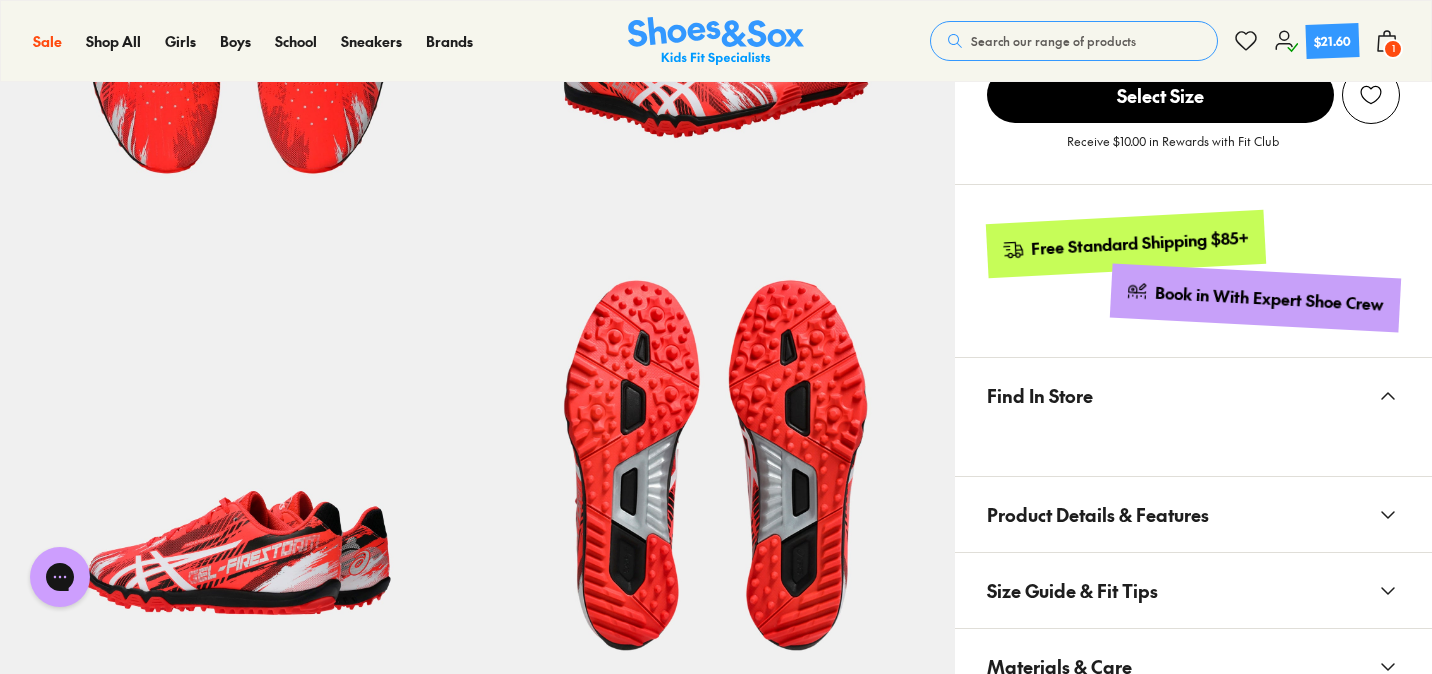 scroll, scrollTop: 942, scrollLeft: 0, axis: vertical 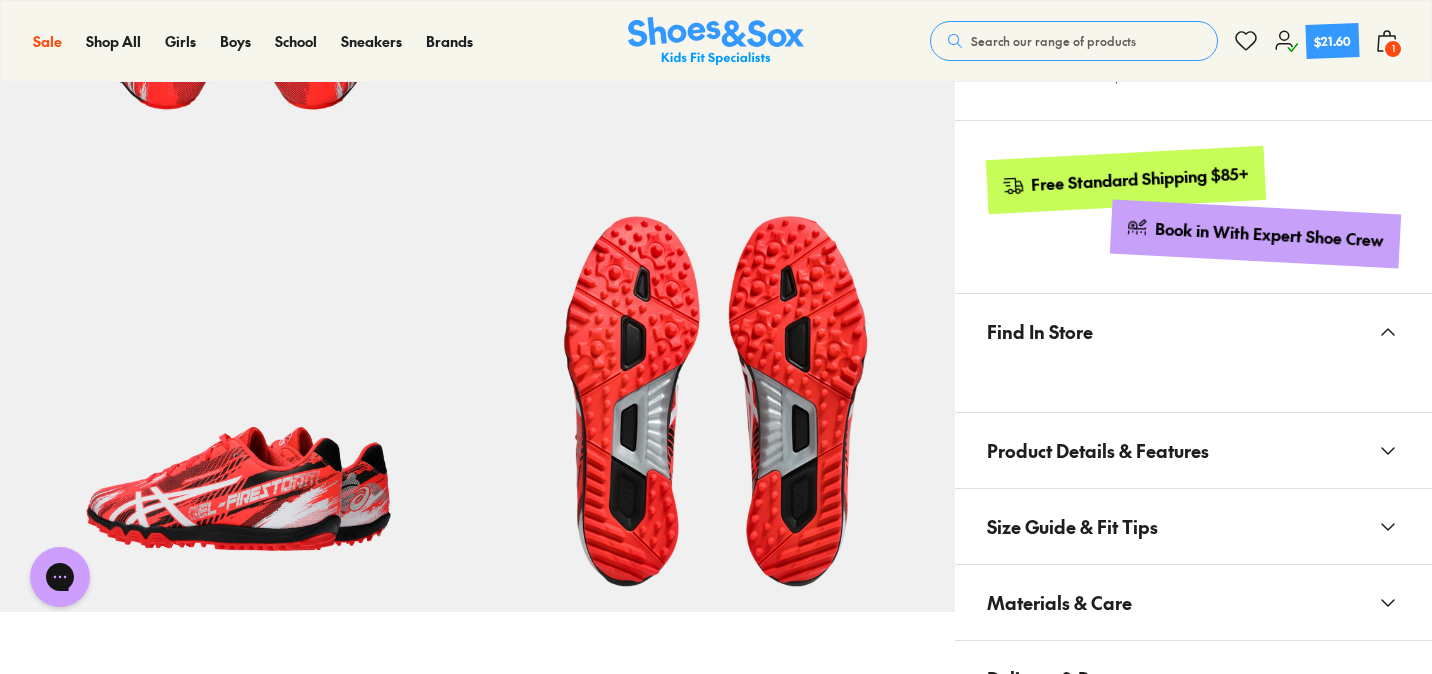 click on "Product Details & Features" at bounding box center [1098, 450] 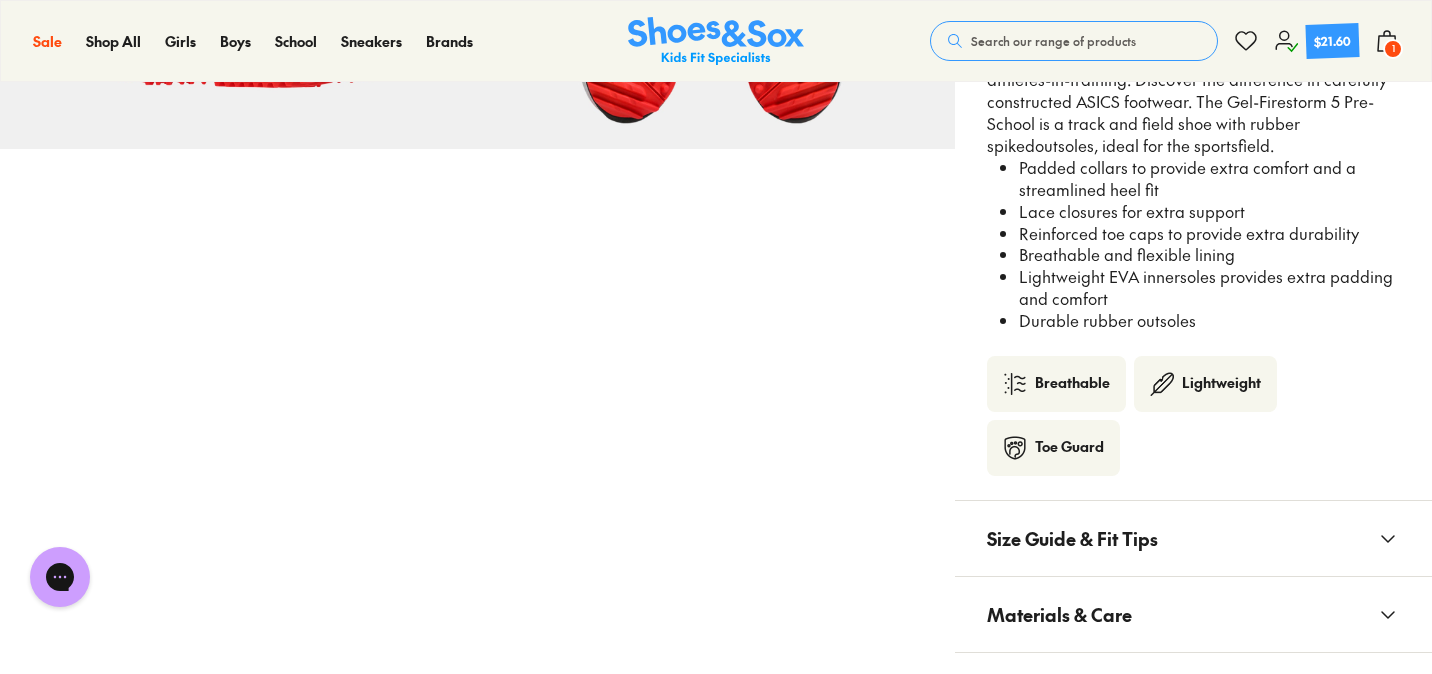 scroll, scrollTop: 1407, scrollLeft: 0, axis: vertical 